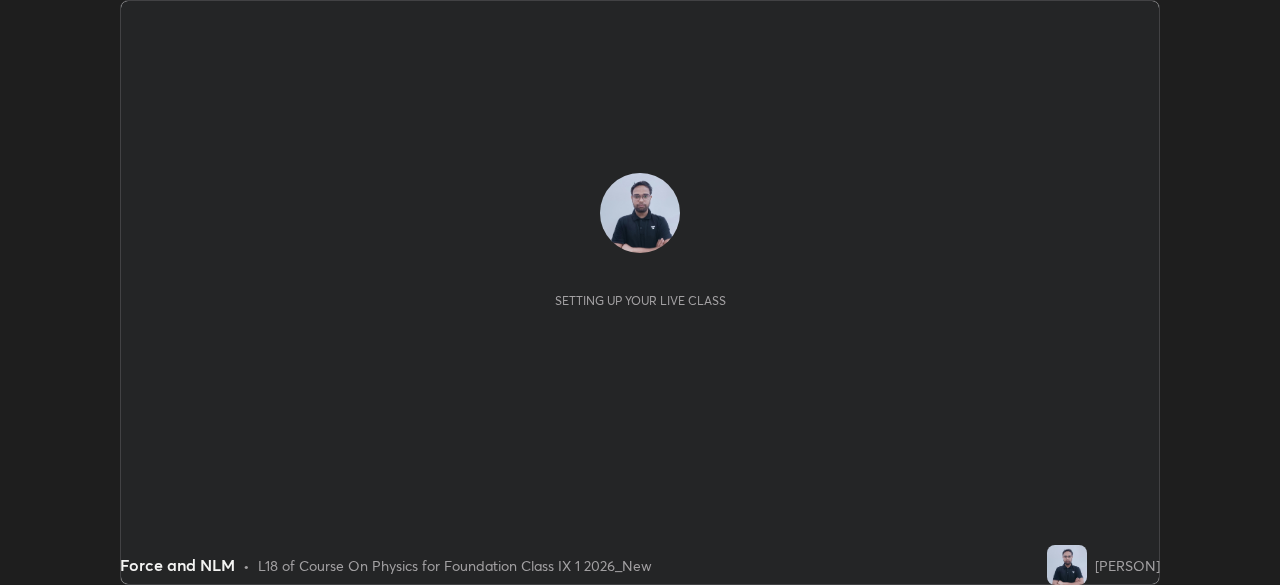 scroll, scrollTop: 0, scrollLeft: 0, axis: both 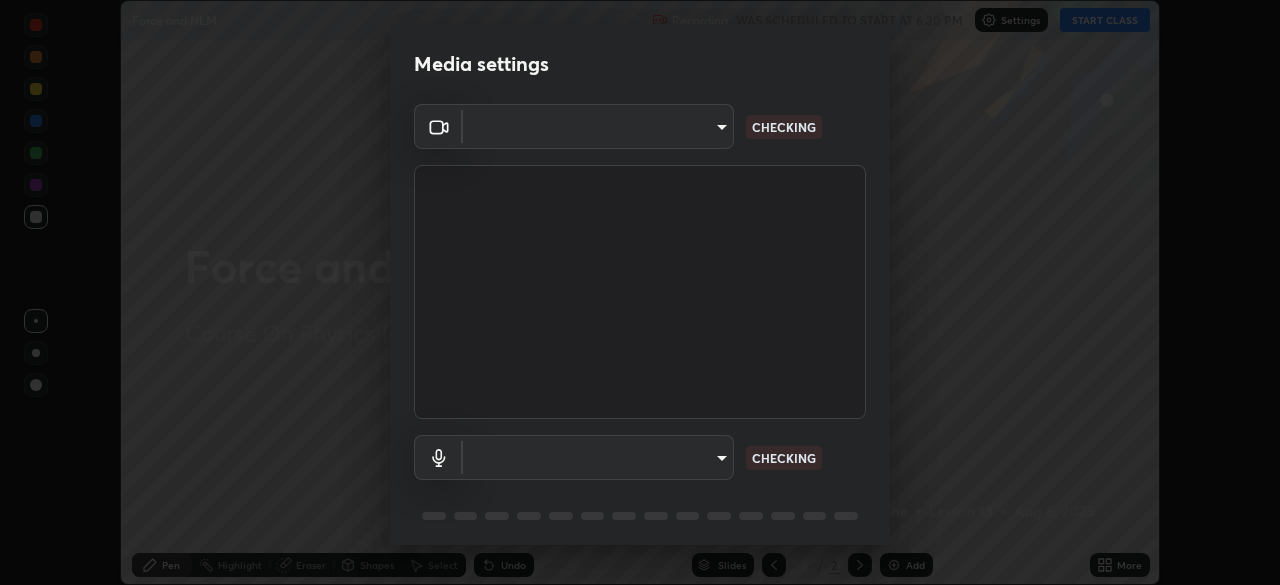 type on "ddf3b4b9105fdc81afbc44368f91a24737767c4c68b93bb528deb36e4364d8a6" 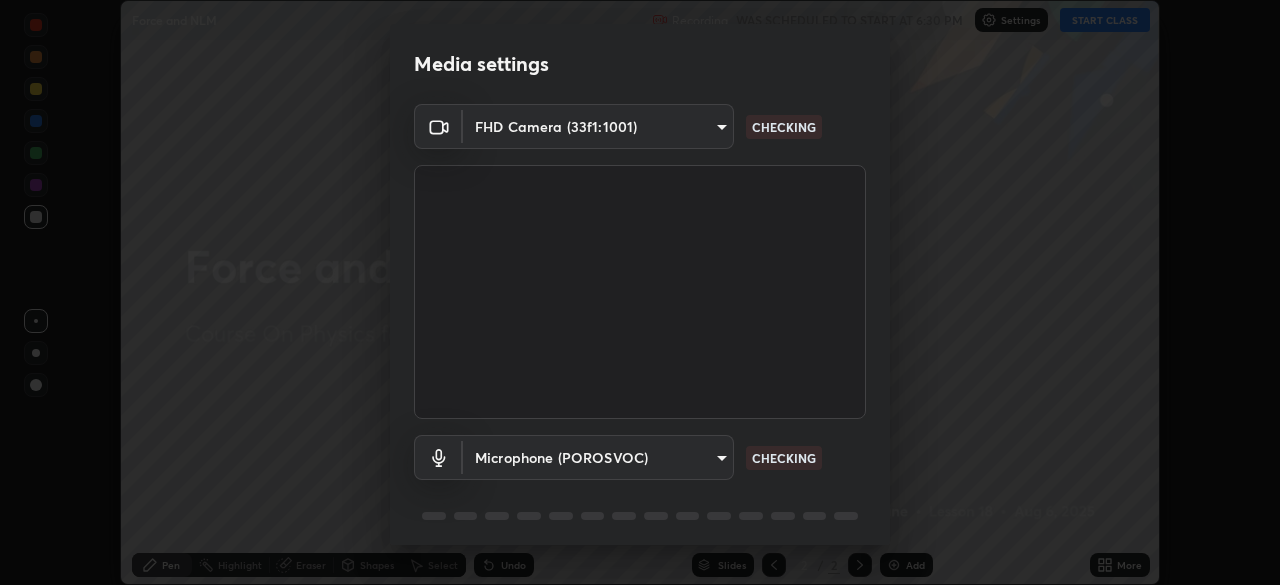 scroll, scrollTop: 71, scrollLeft: 0, axis: vertical 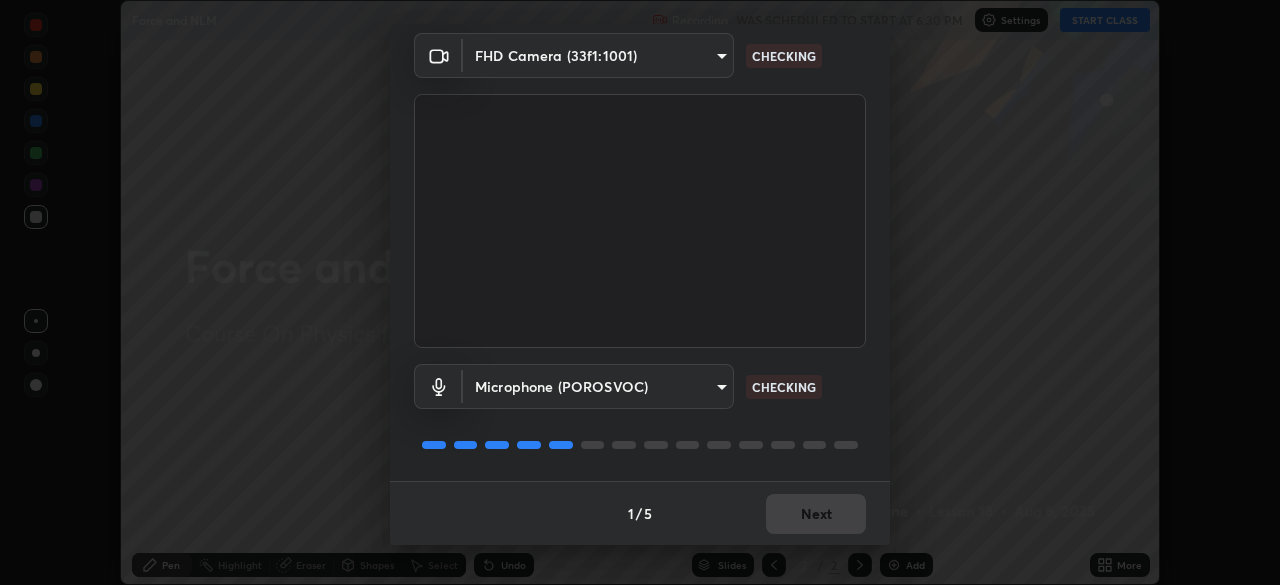 click on "1 / 5 Next" at bounding box center [640, 513] 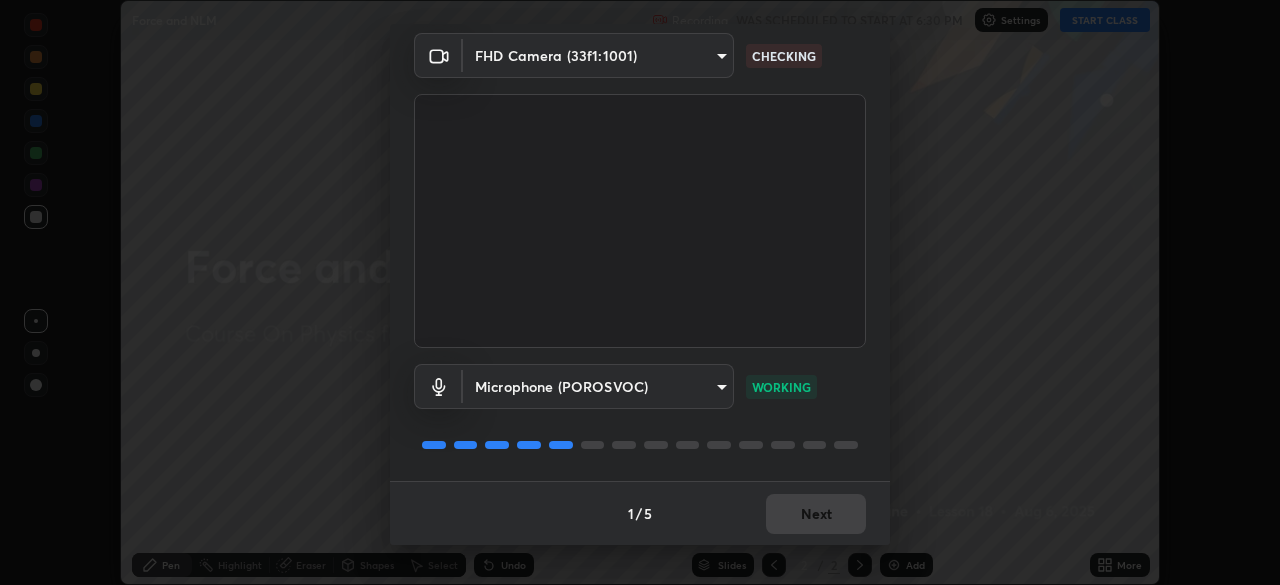 click on "1 / 5 Next" at bounding box center (640, 513) 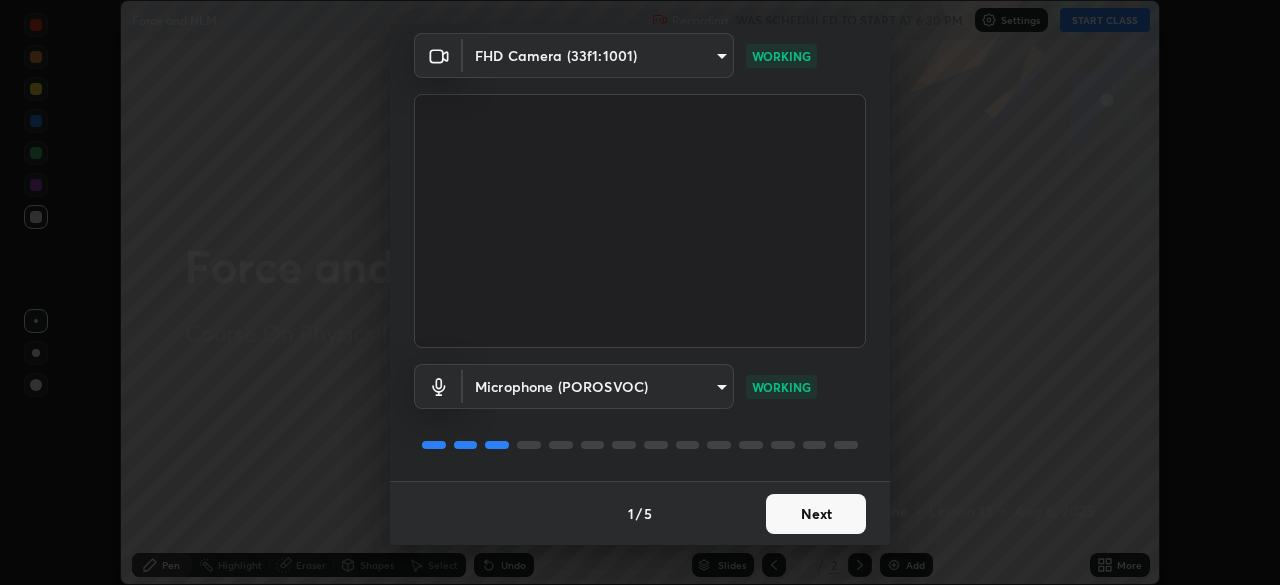 click on "Next" at bounding box center [816, 514] 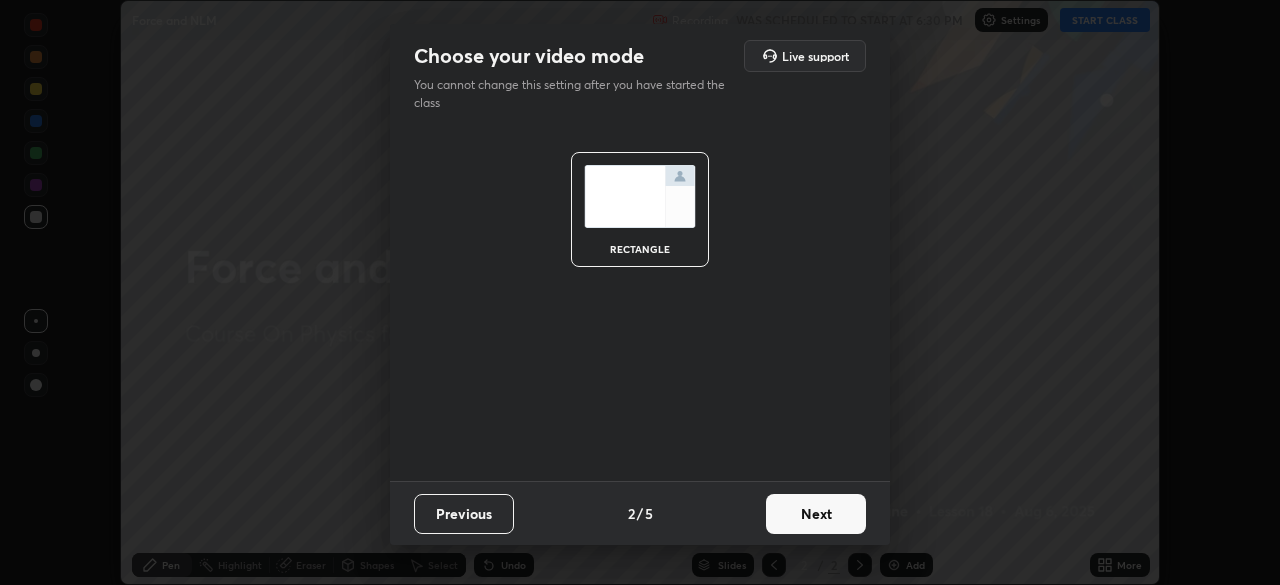 click on "Next" at bounding box center [816, 514] 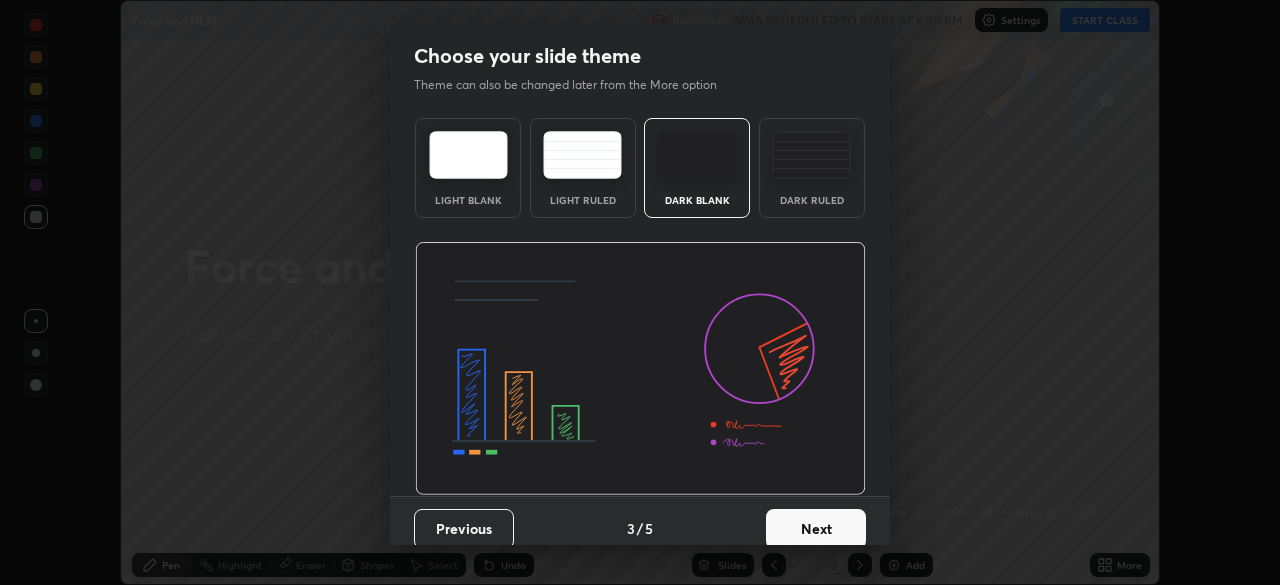 click on "Dark Ruled" at bounding box center (812, 168) 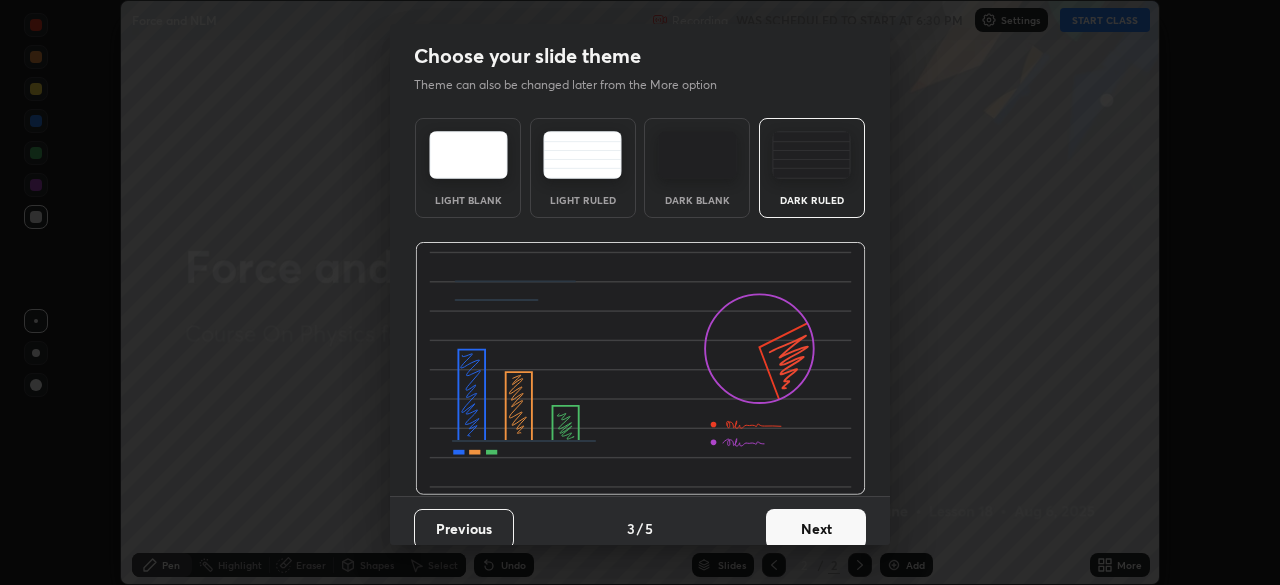 click on "Next" at bounding box center [816, 529] 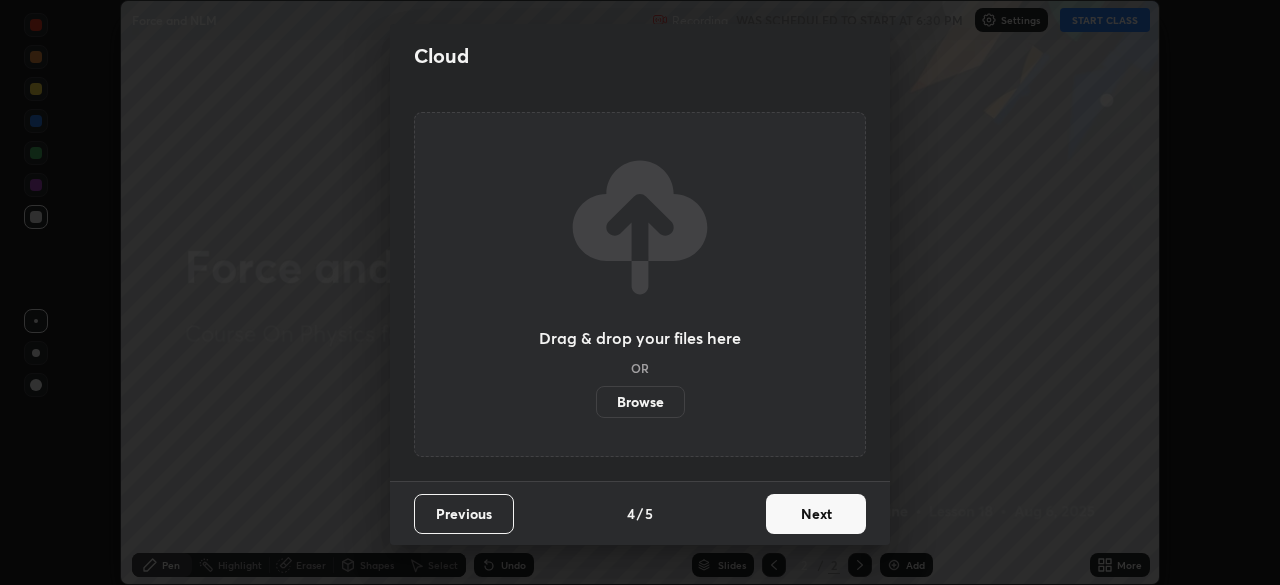 click on "Browse" at bounding box center [640, 402] 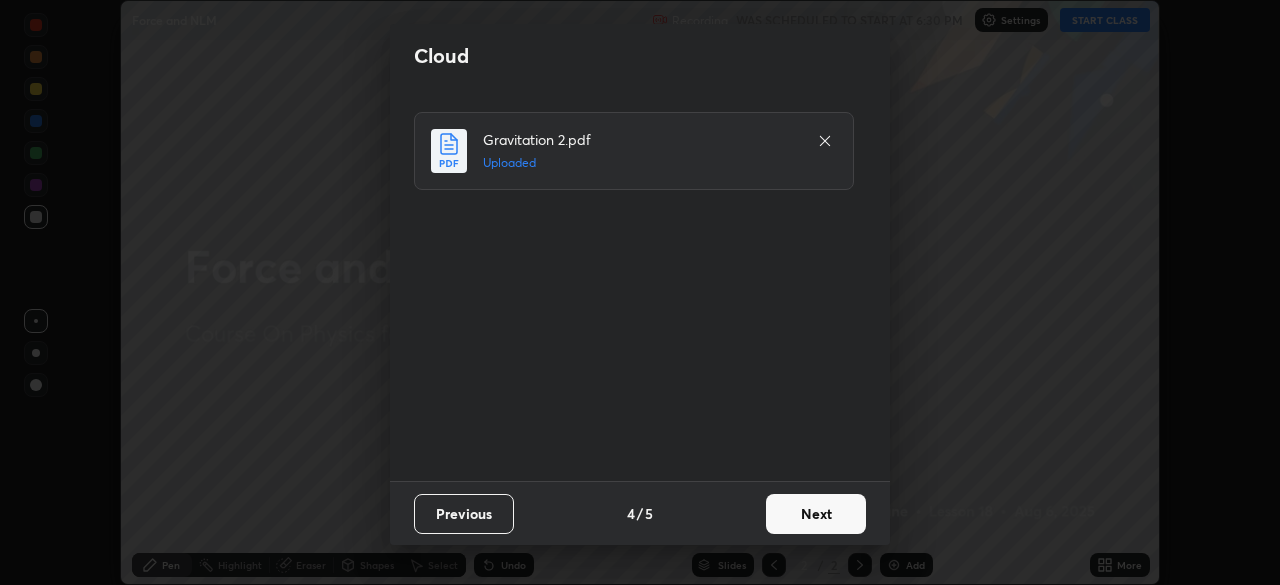 click on "Next" at bounding box center [816, 514] 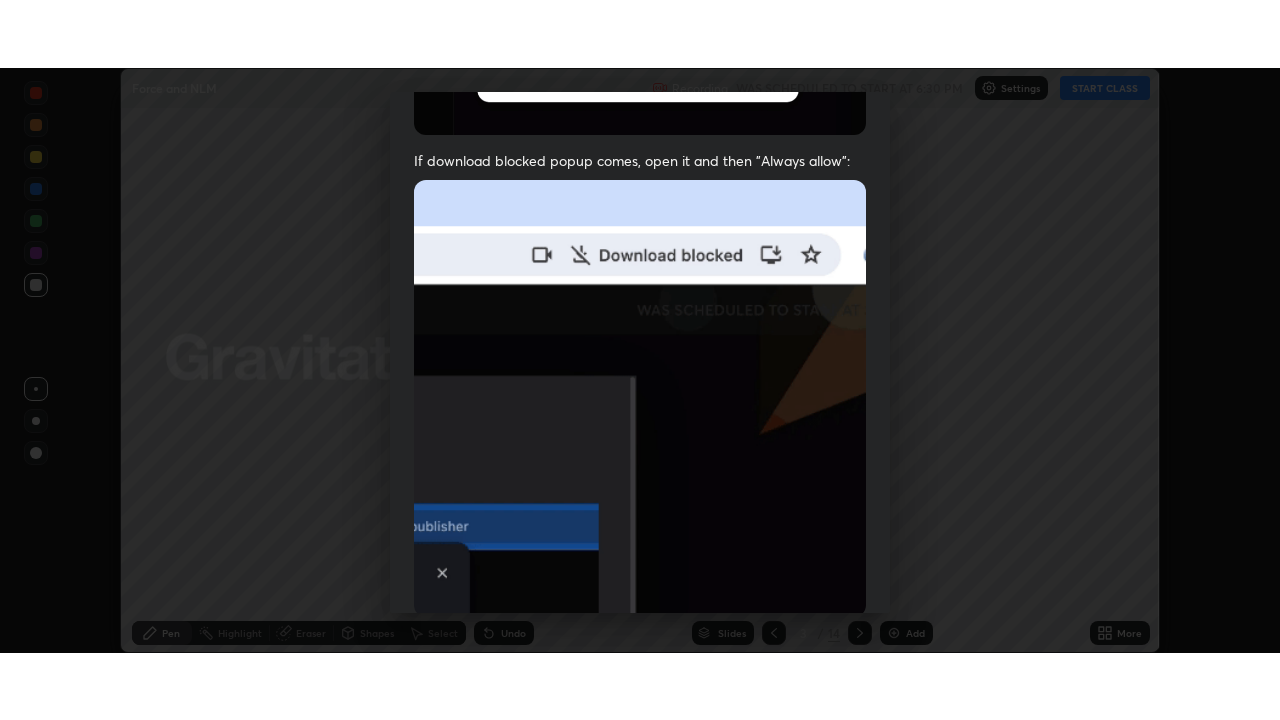 scroll, scrollTop: 479, scrollLeft: 0, axis: vertical 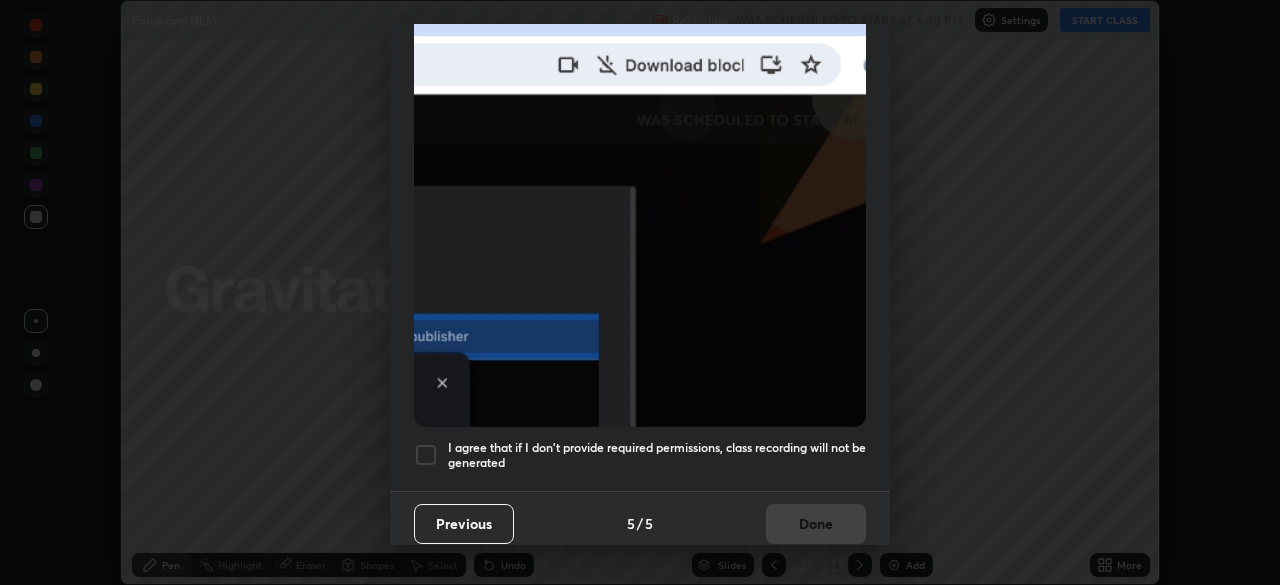 click on "I agree that if I don't provide required permissions, class recording will not be generated" at bounding box center [657, 455] 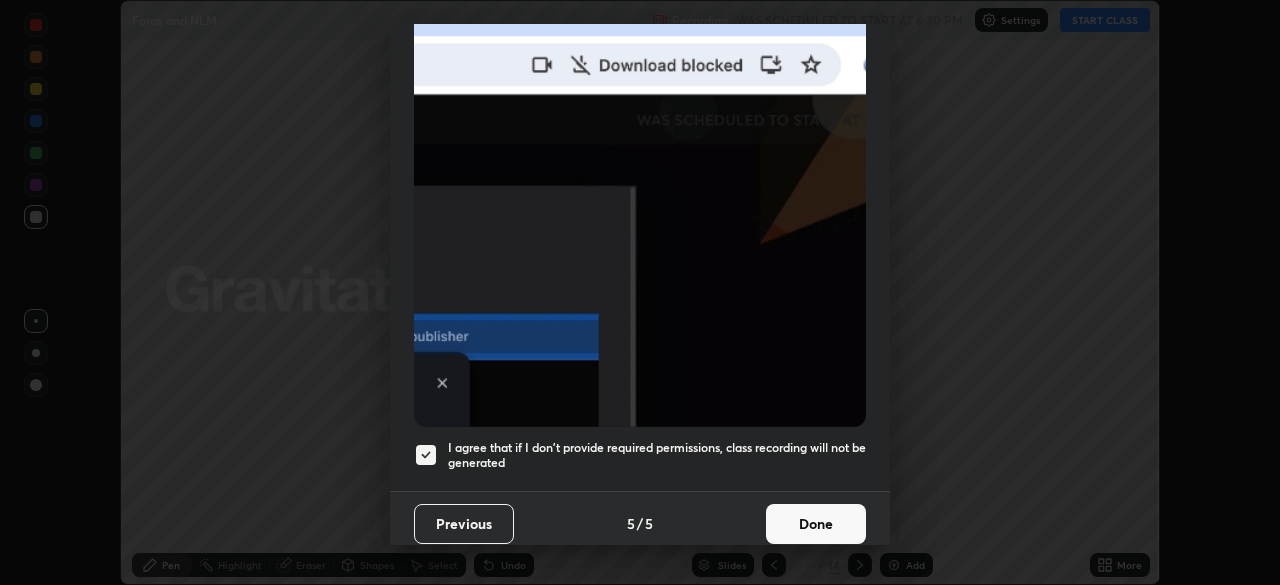click on "Done" at bounding box center (816, 524) 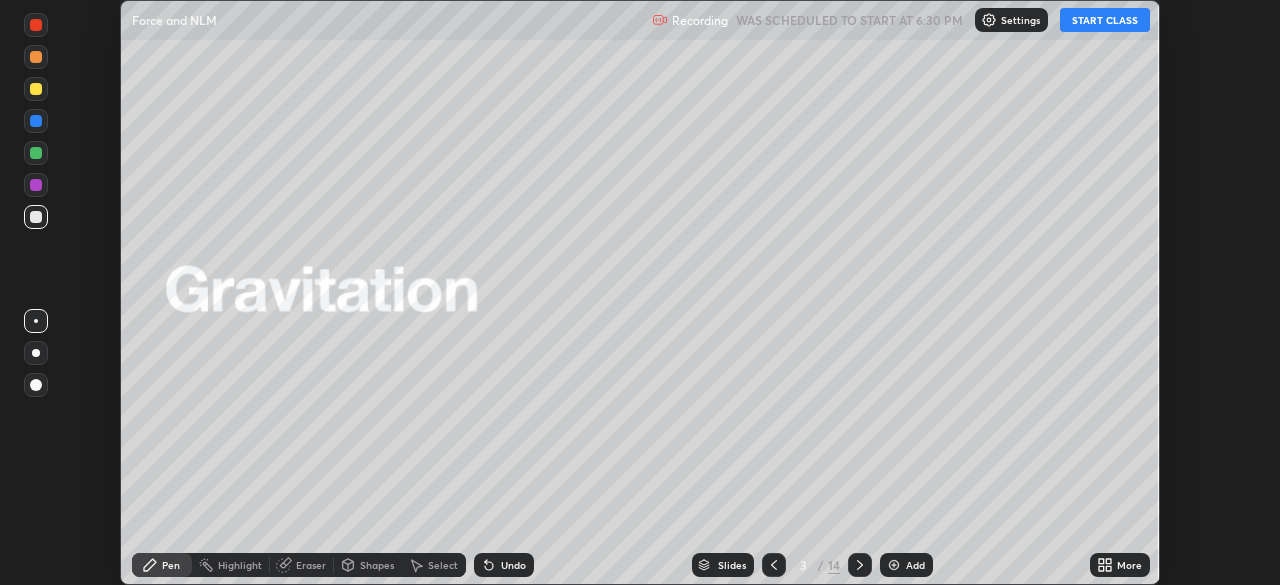 click on "START CLASS" at bounding box center [1105, 20] 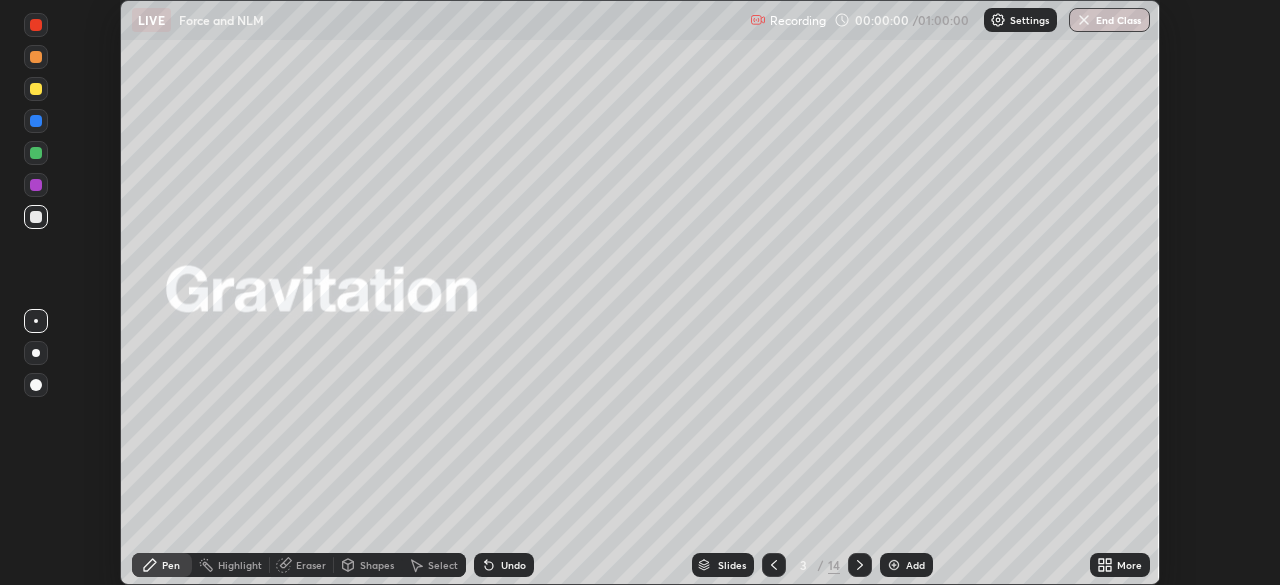 click 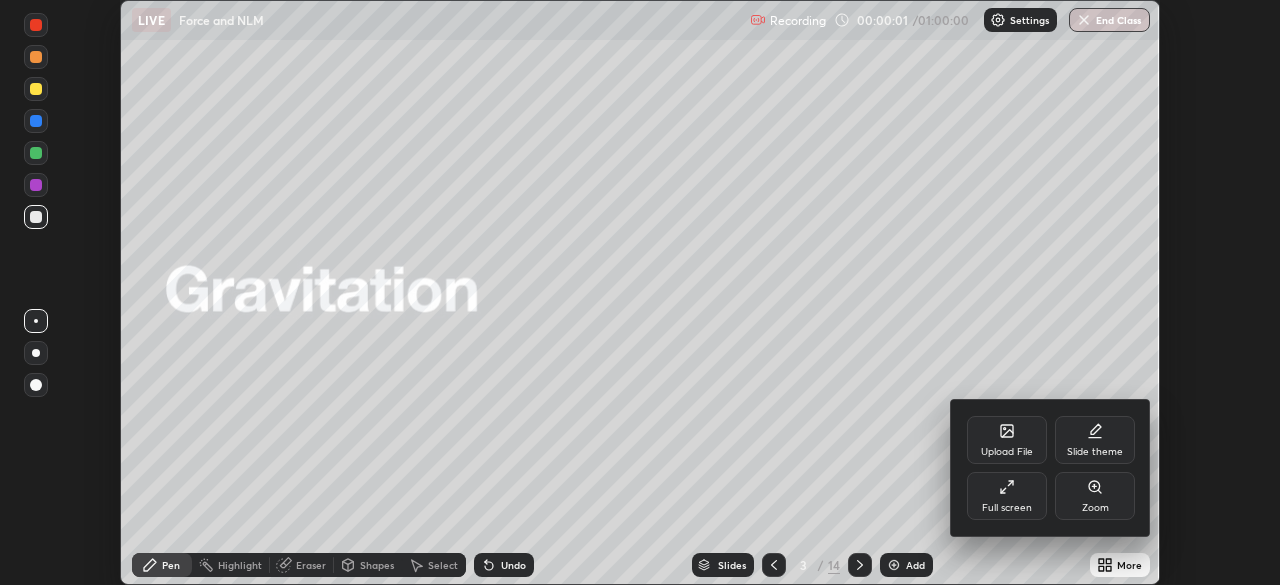click 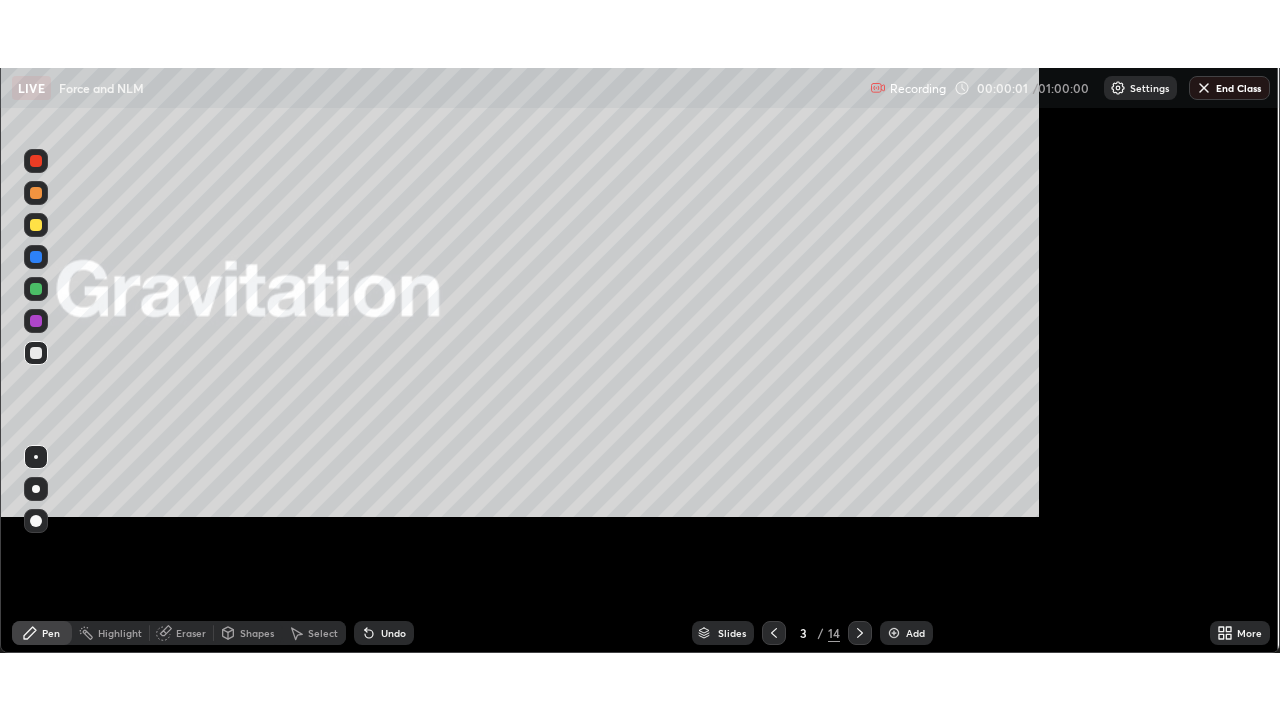 scroll, scrollTop: 99280, scrollLeft: 98720, axis: both 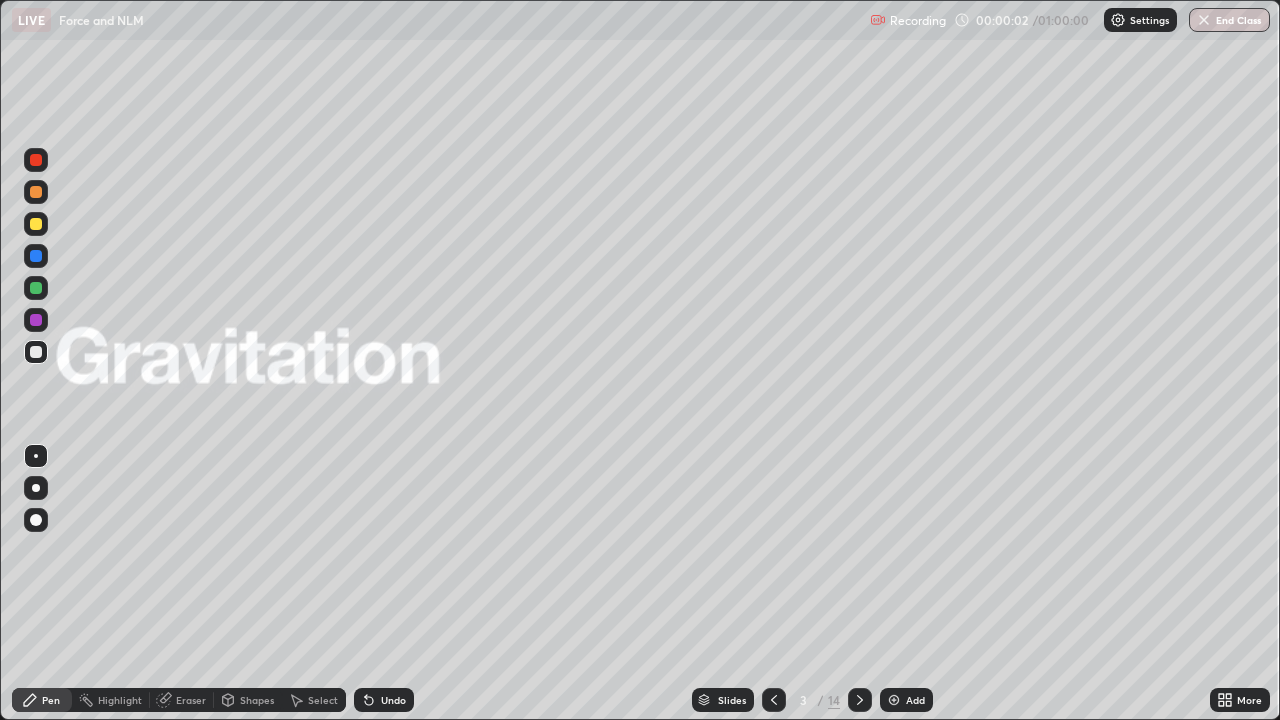 click at bounding box center [860, 700] 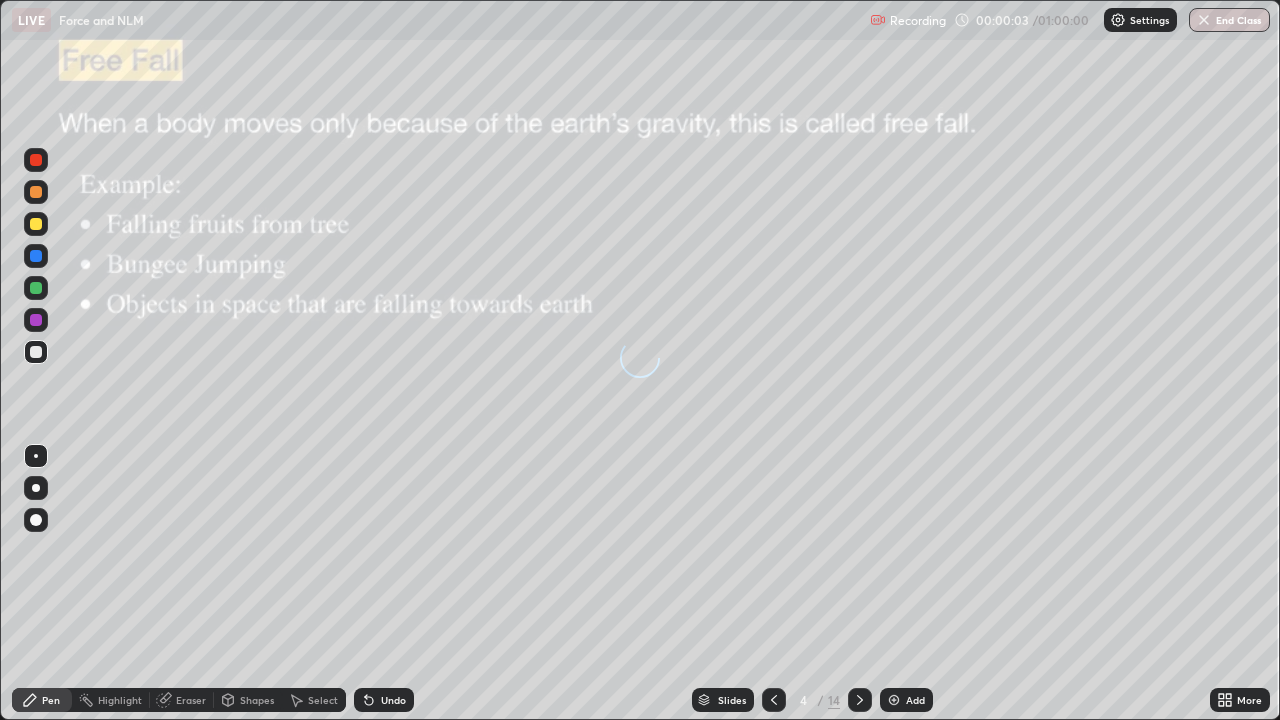 click 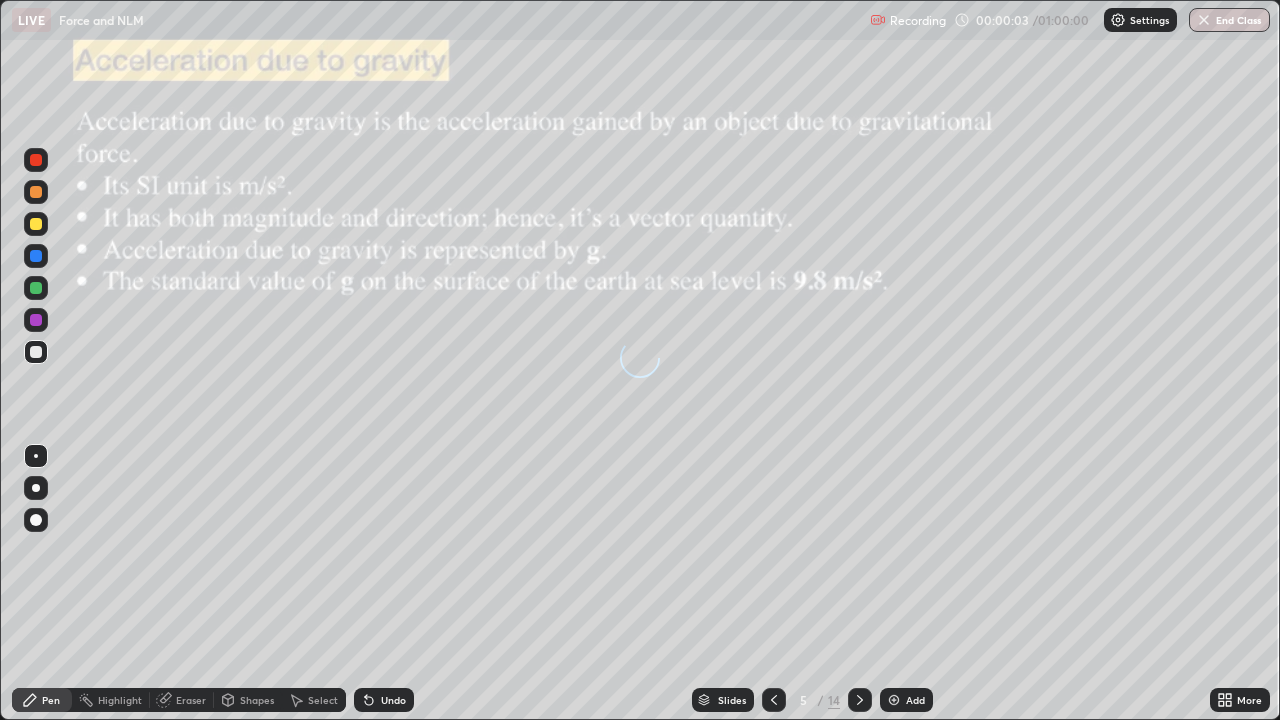 click 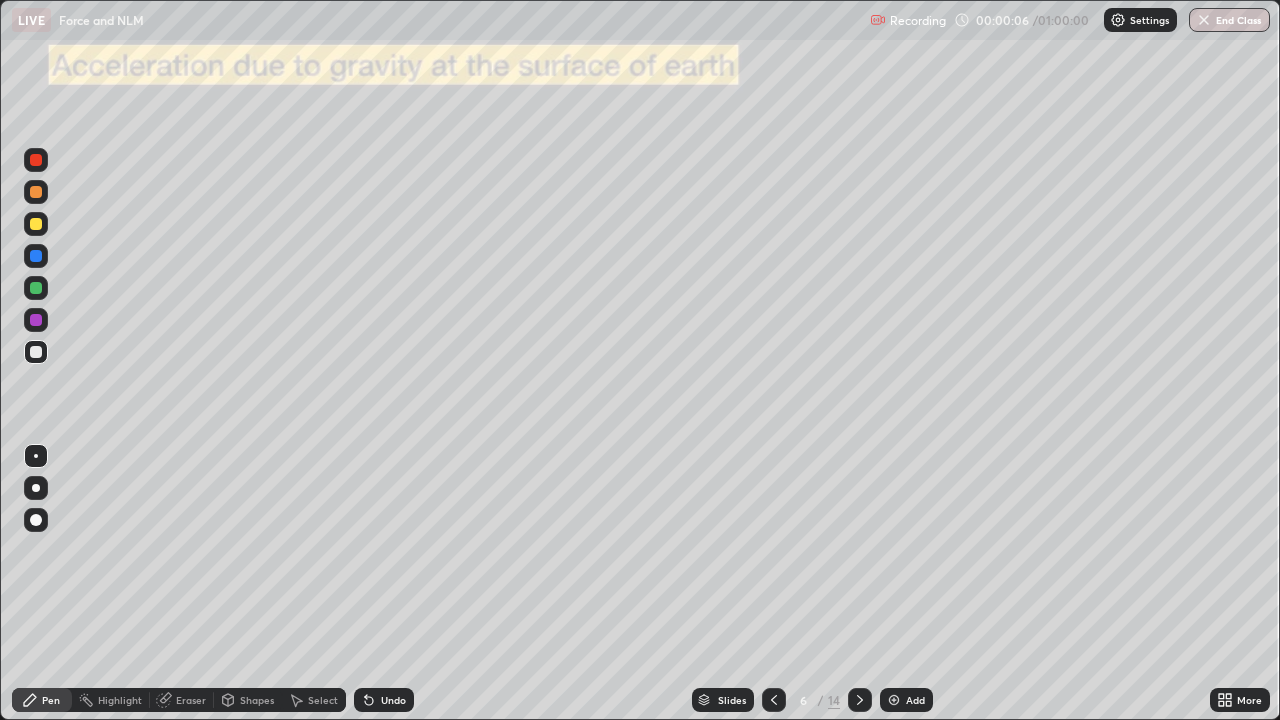 click 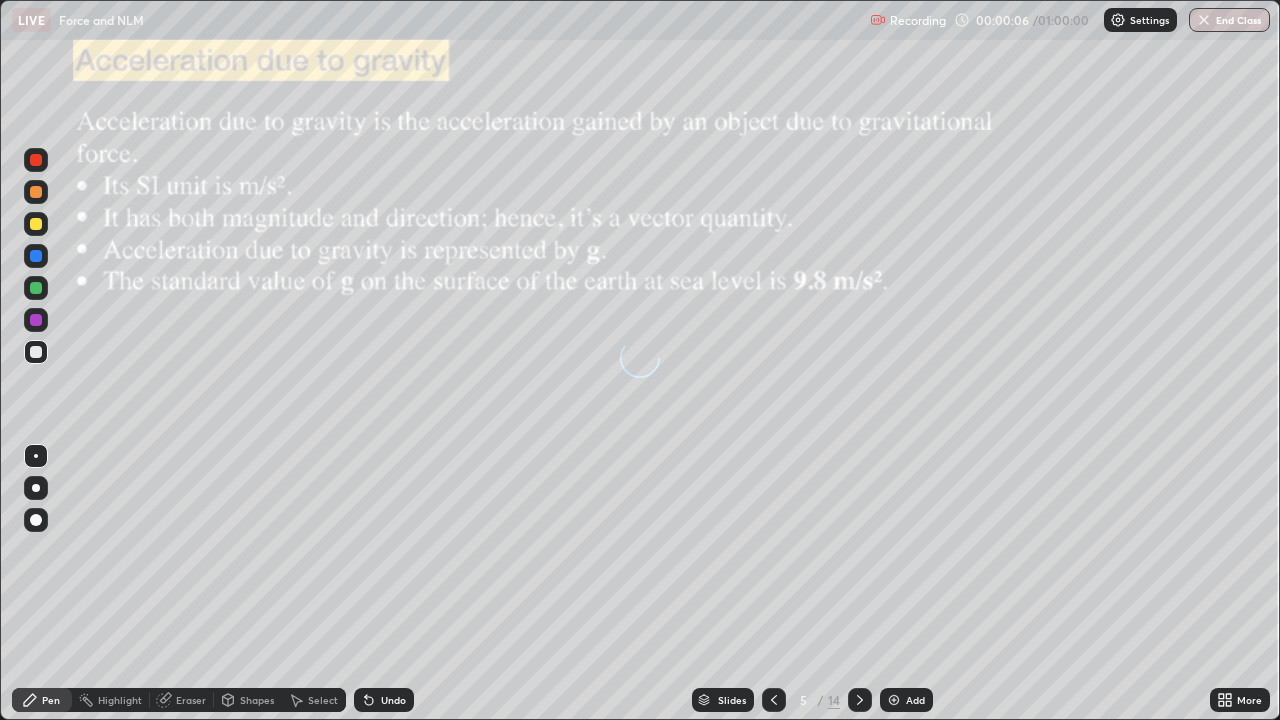 click 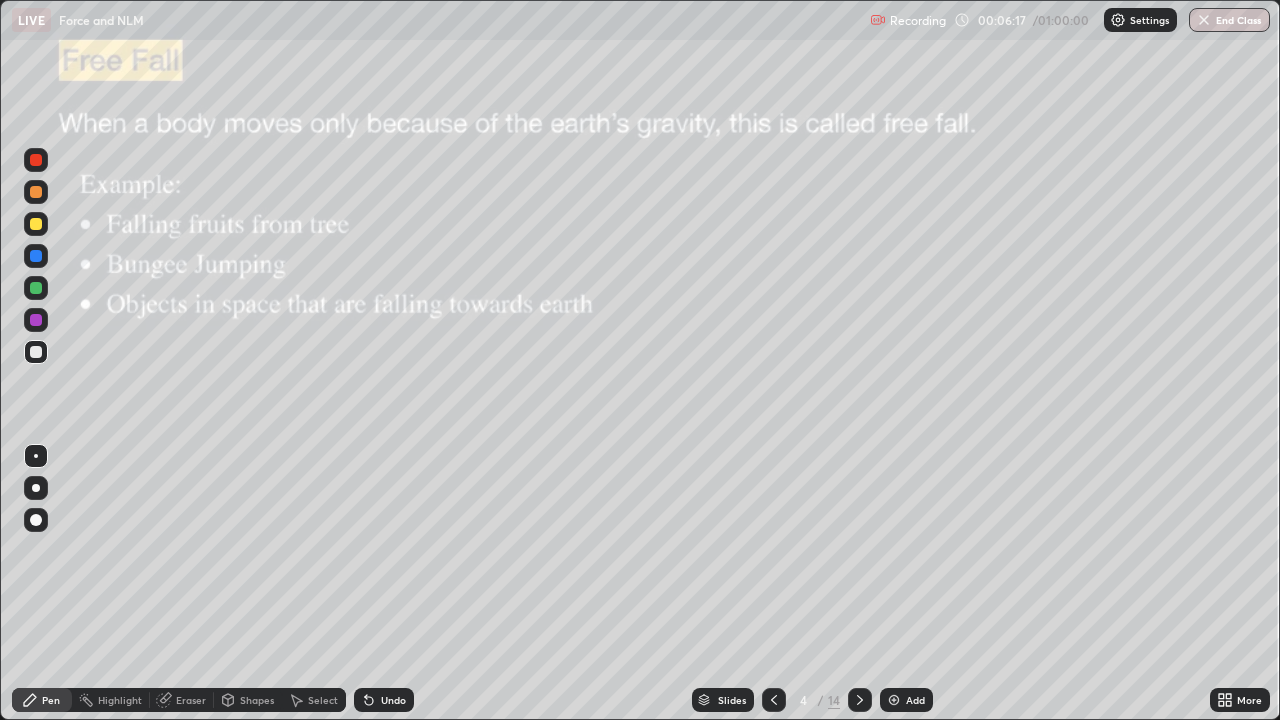 click 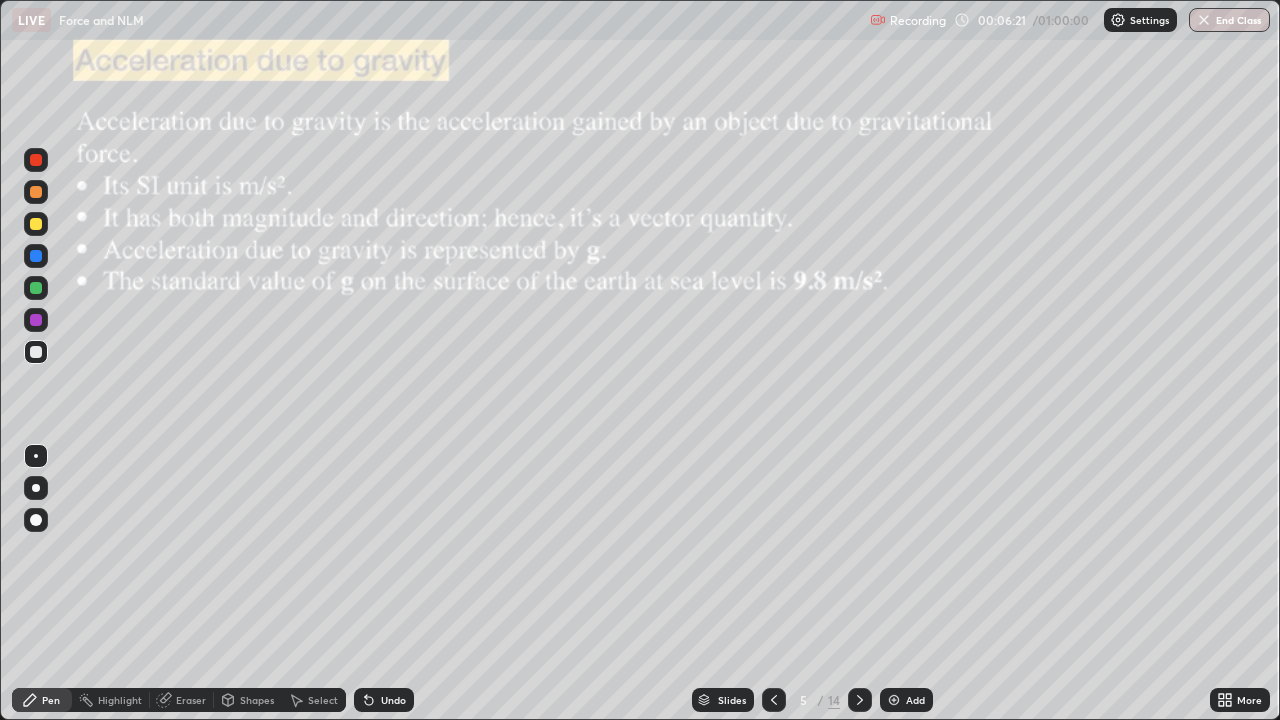 click 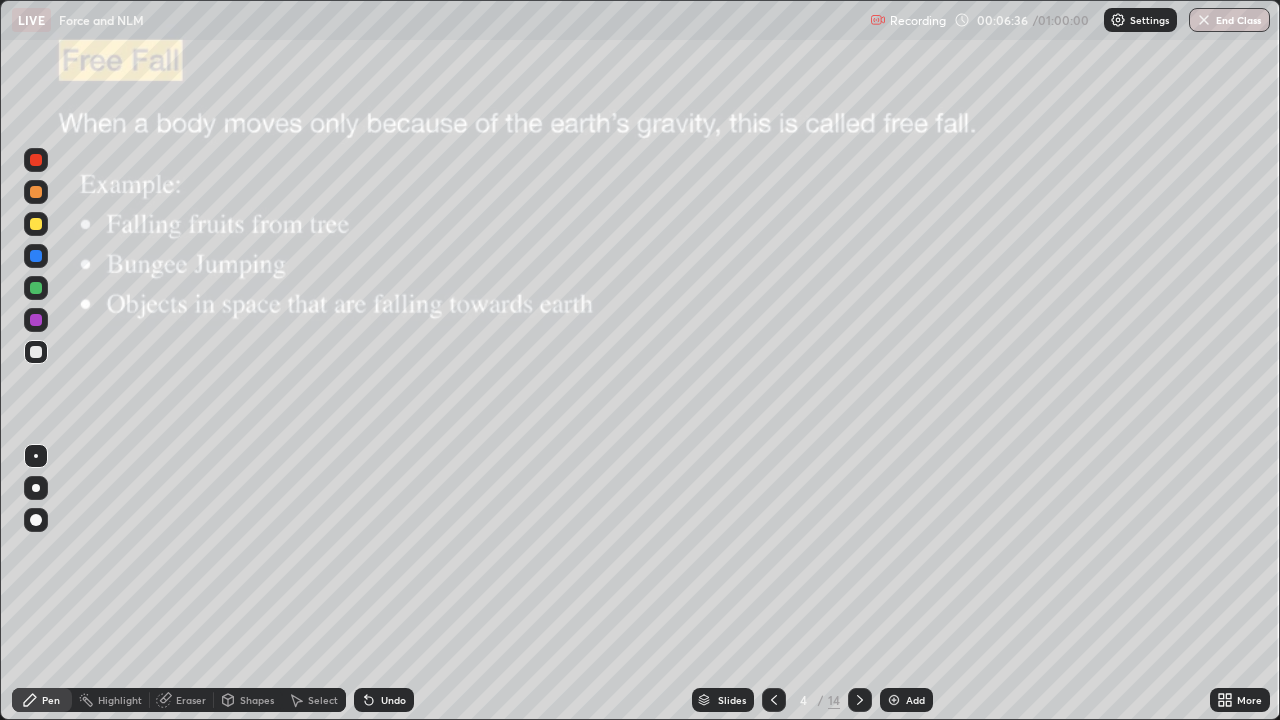 click 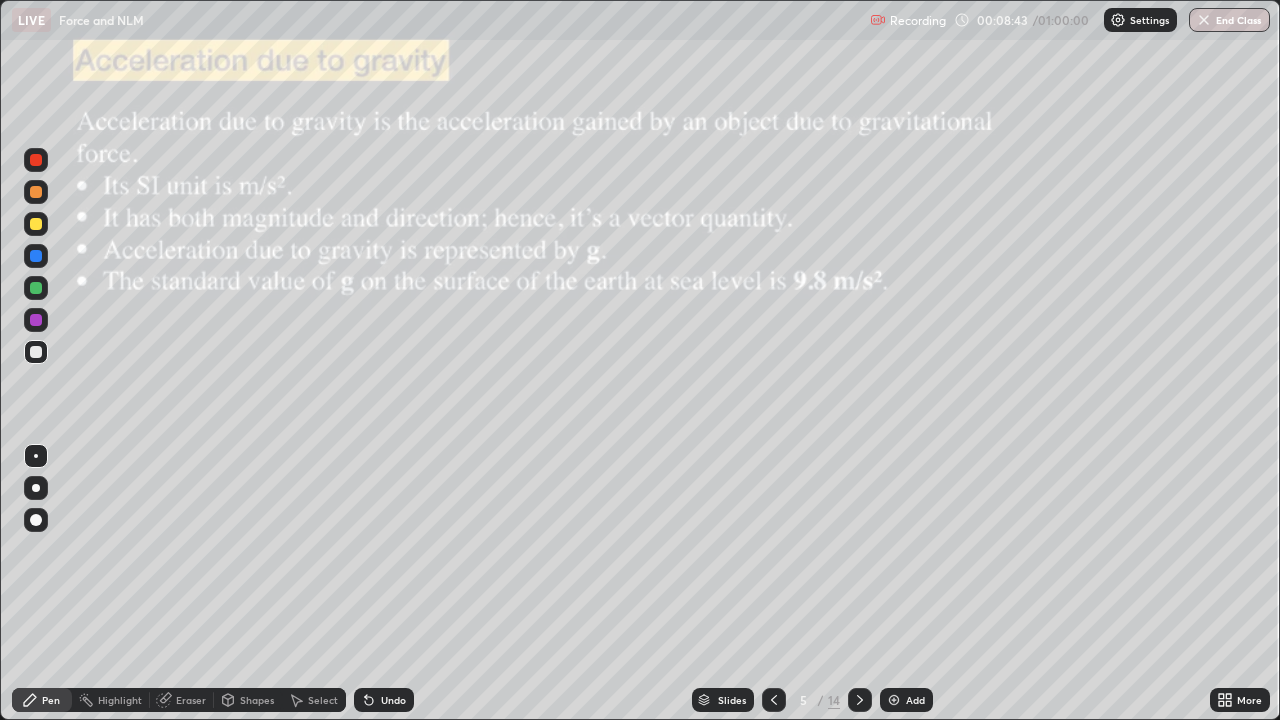 click 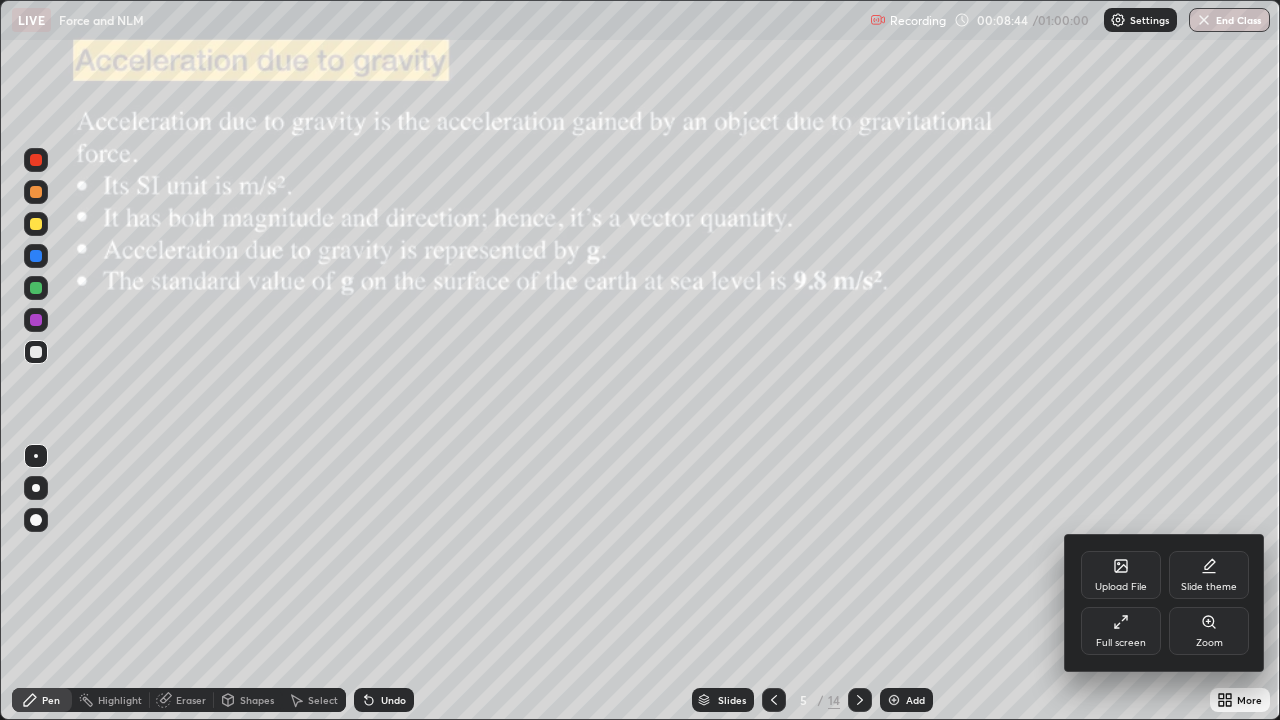 click on "Zoom" at bounding box center [1209, 643] 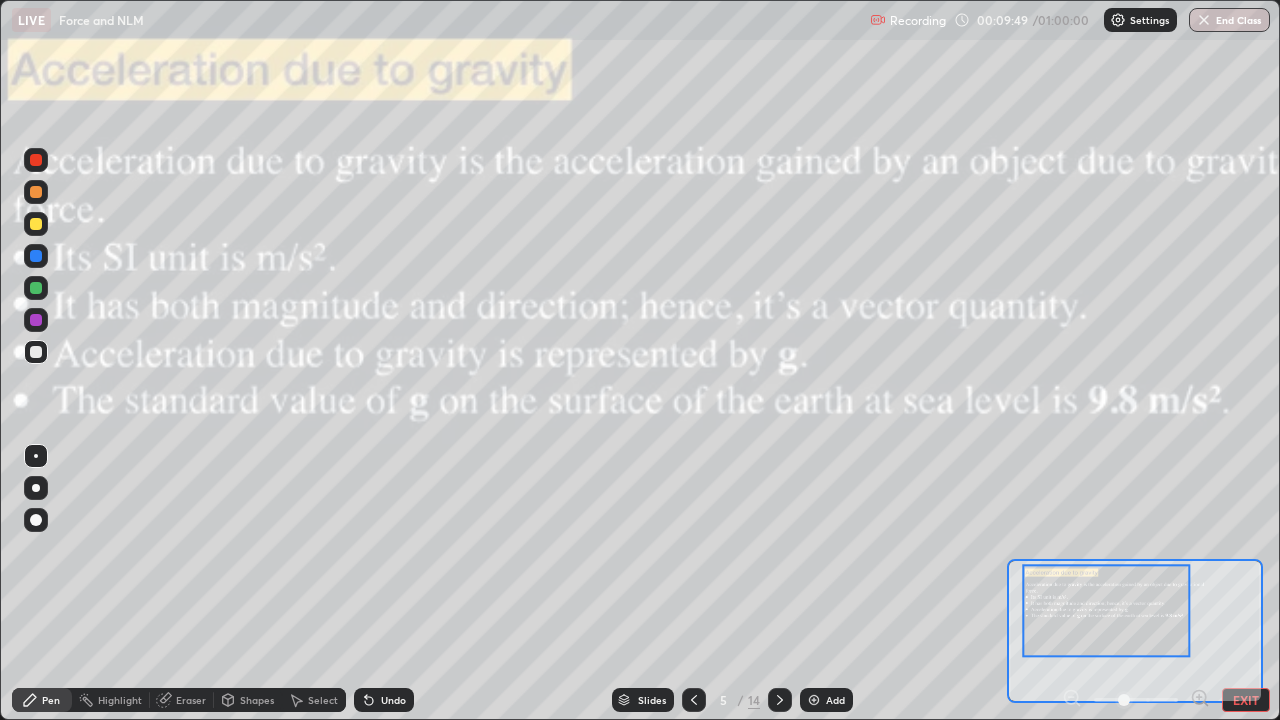 click at bounding box center (1136, 700) 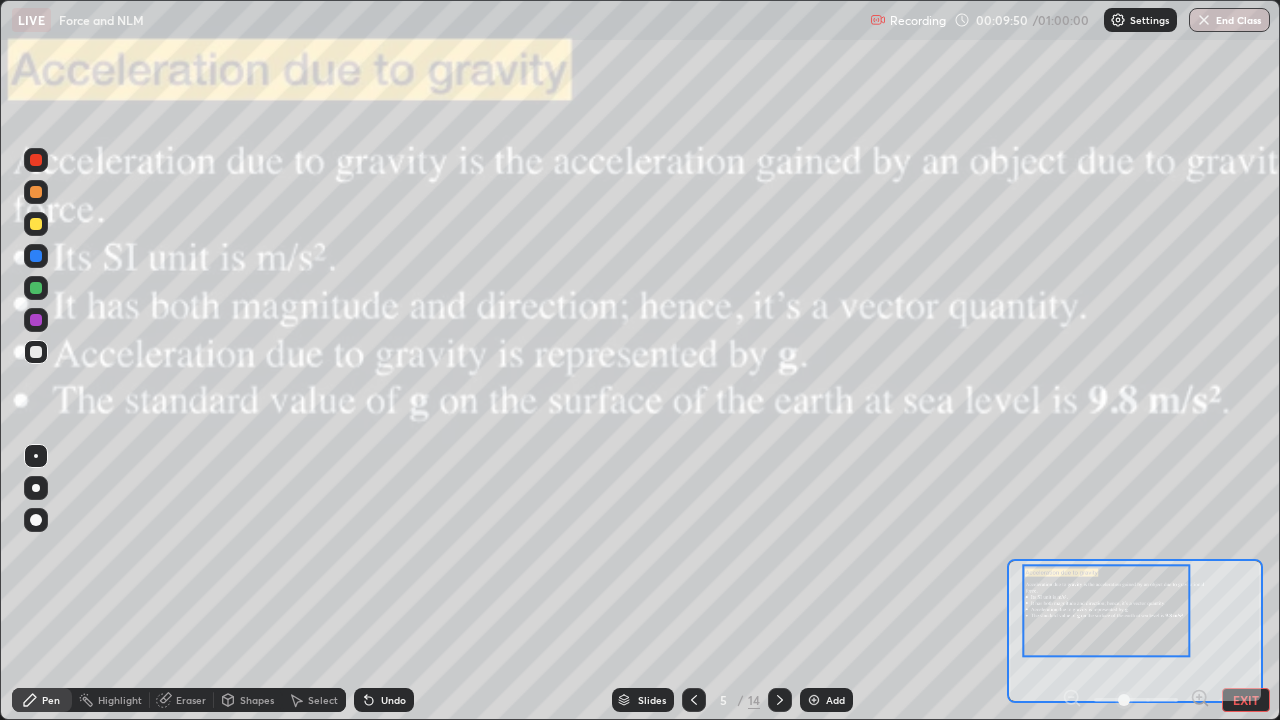 click at bounding box center (780, 700) 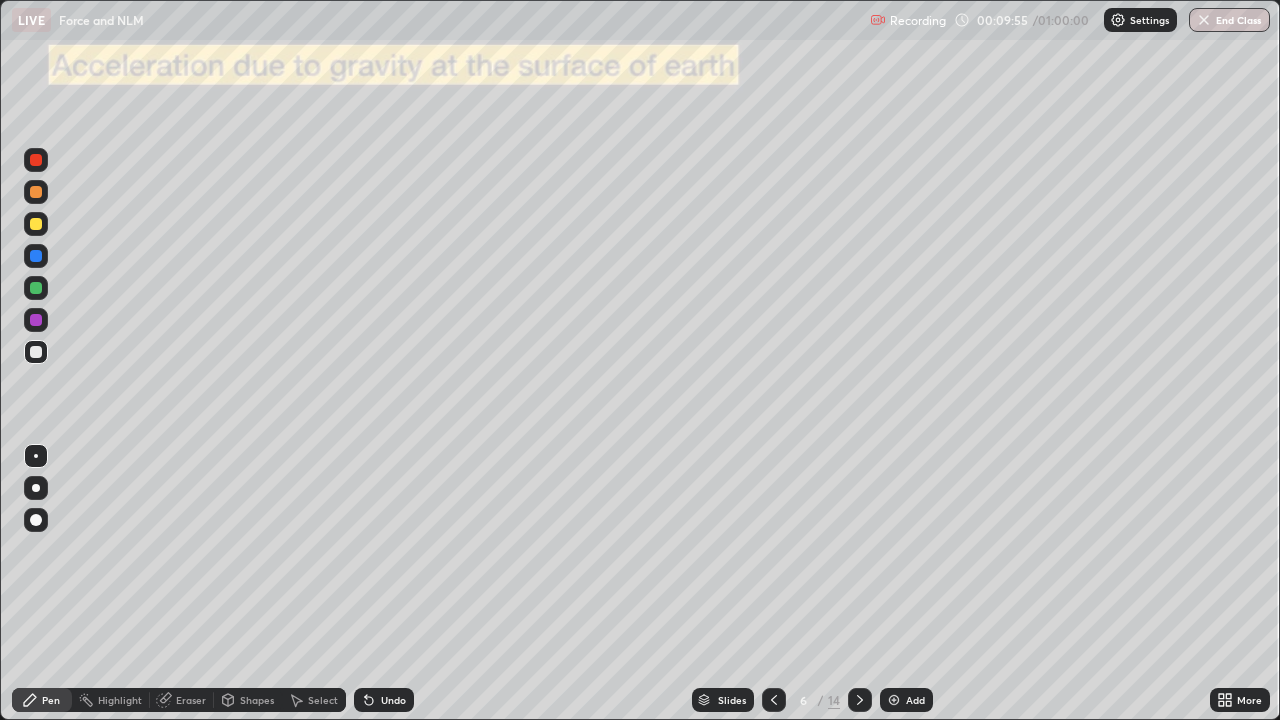 click 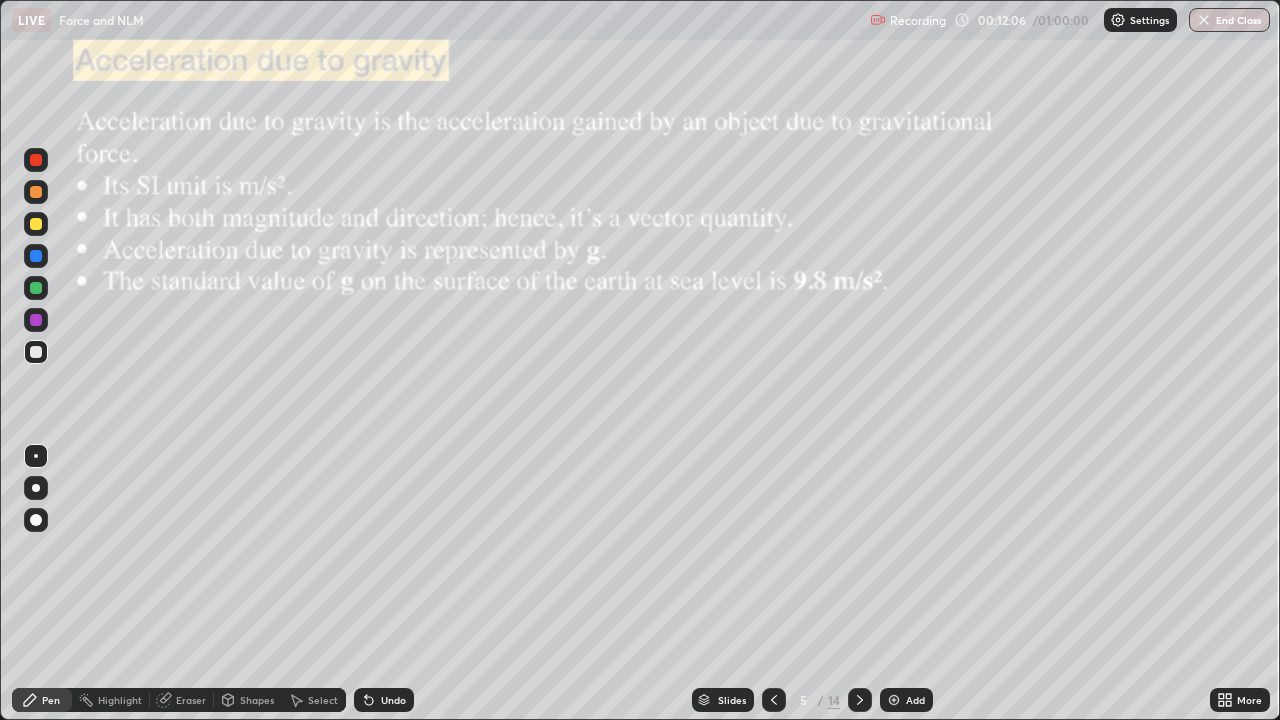 click 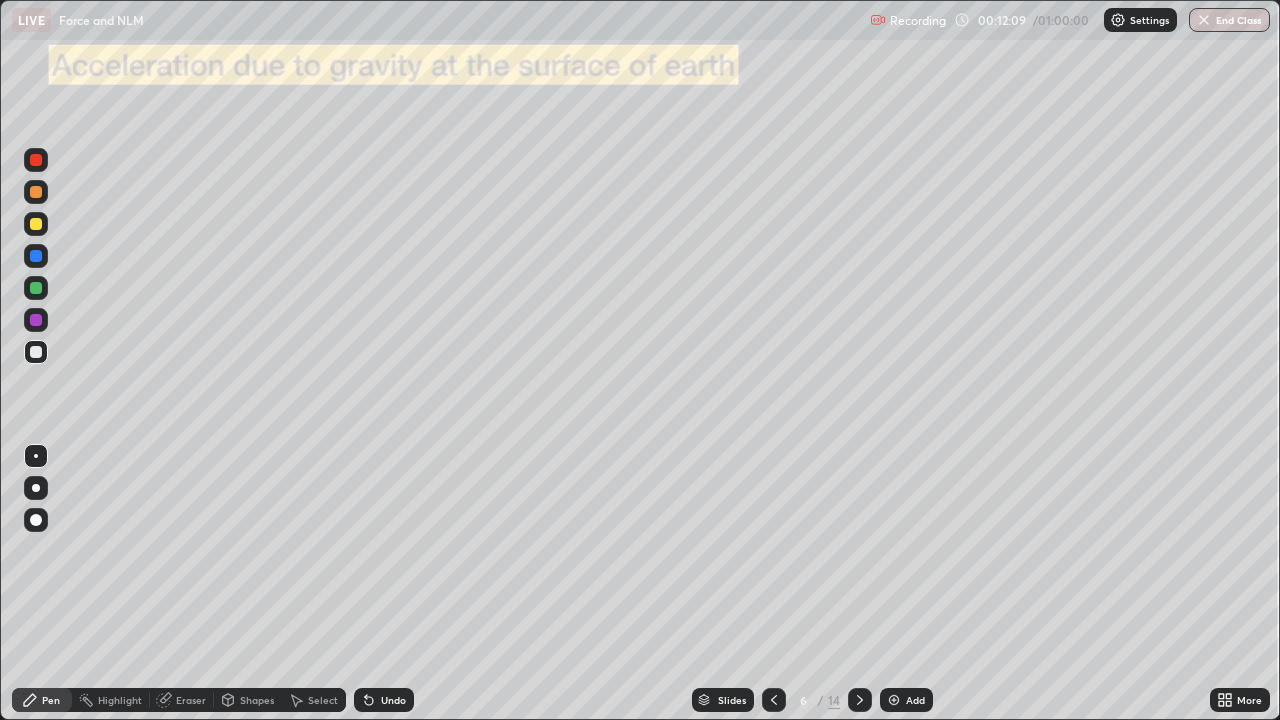 click at bounding box center (36, 352) 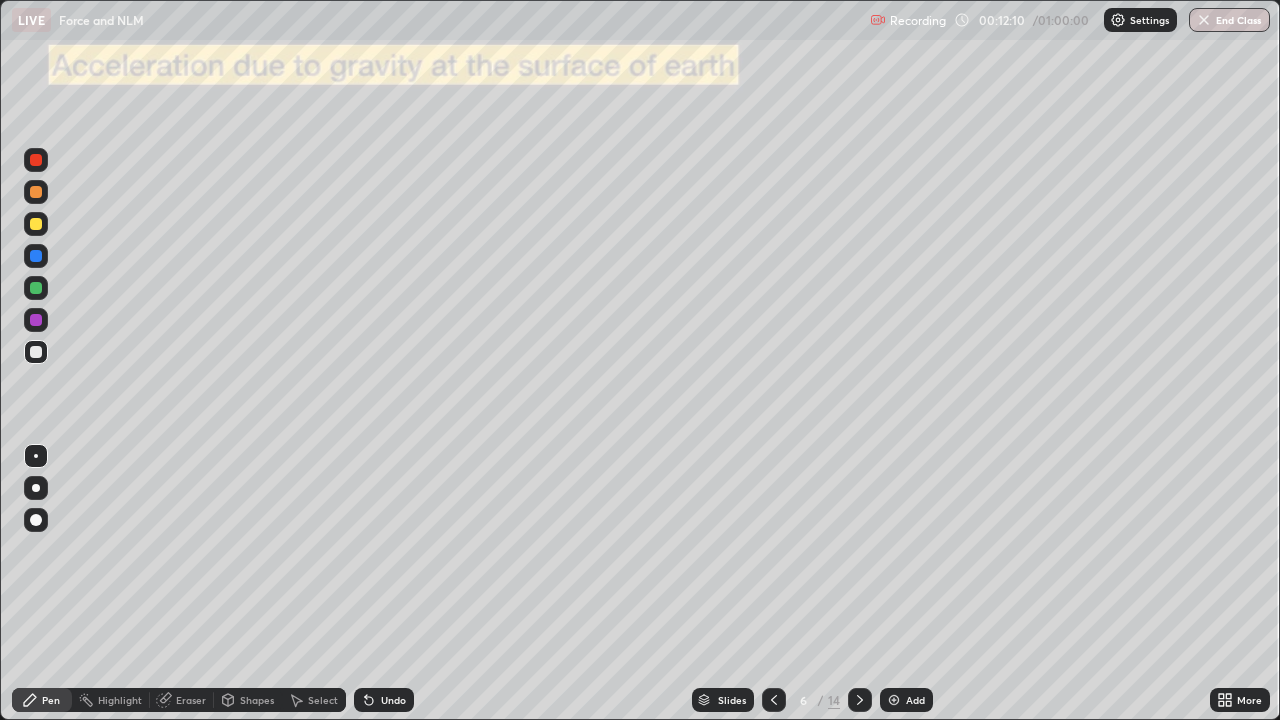 click on "Shapes" at bounding box center (257, 700) 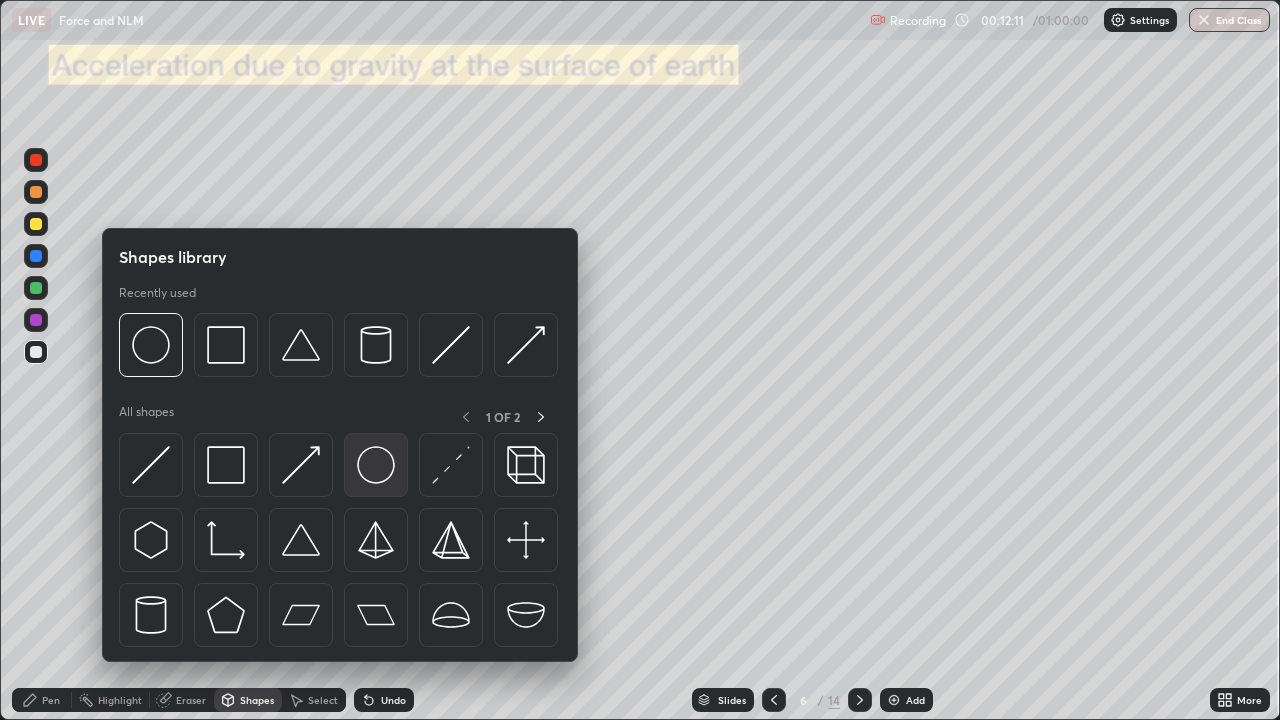 click at bounding box center [376, 465] 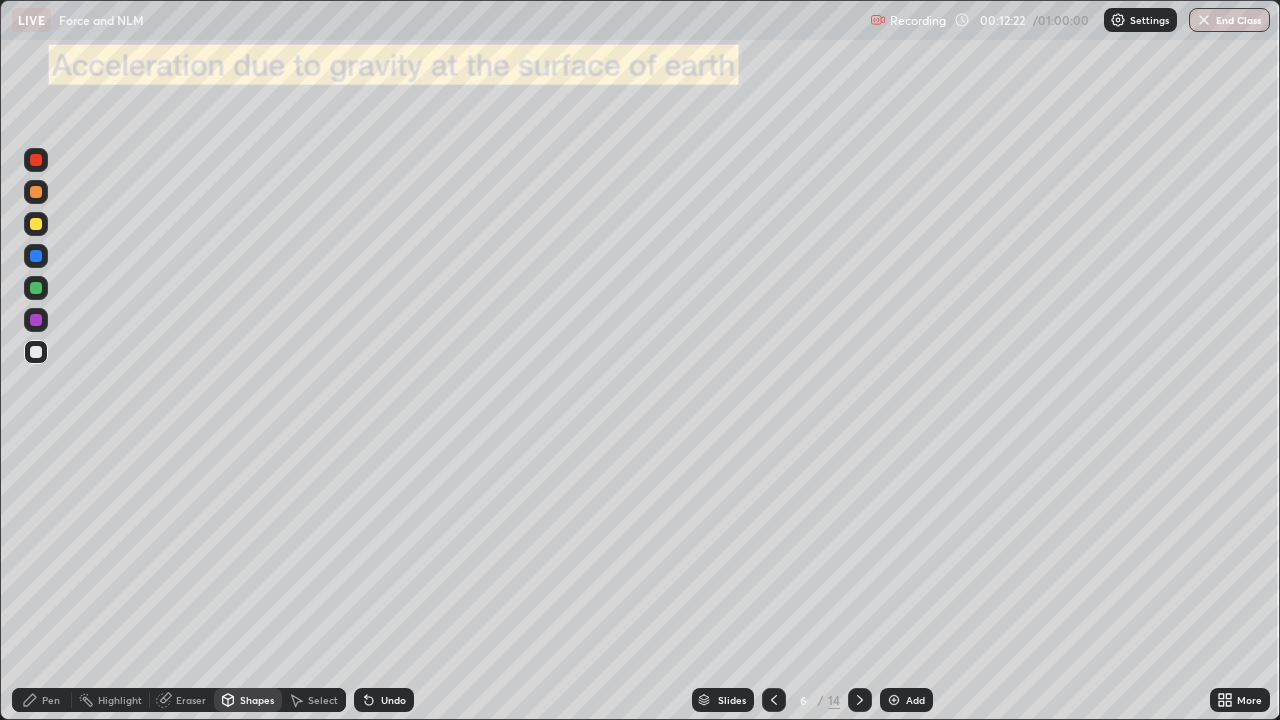 click at bounding box center (36, 288) 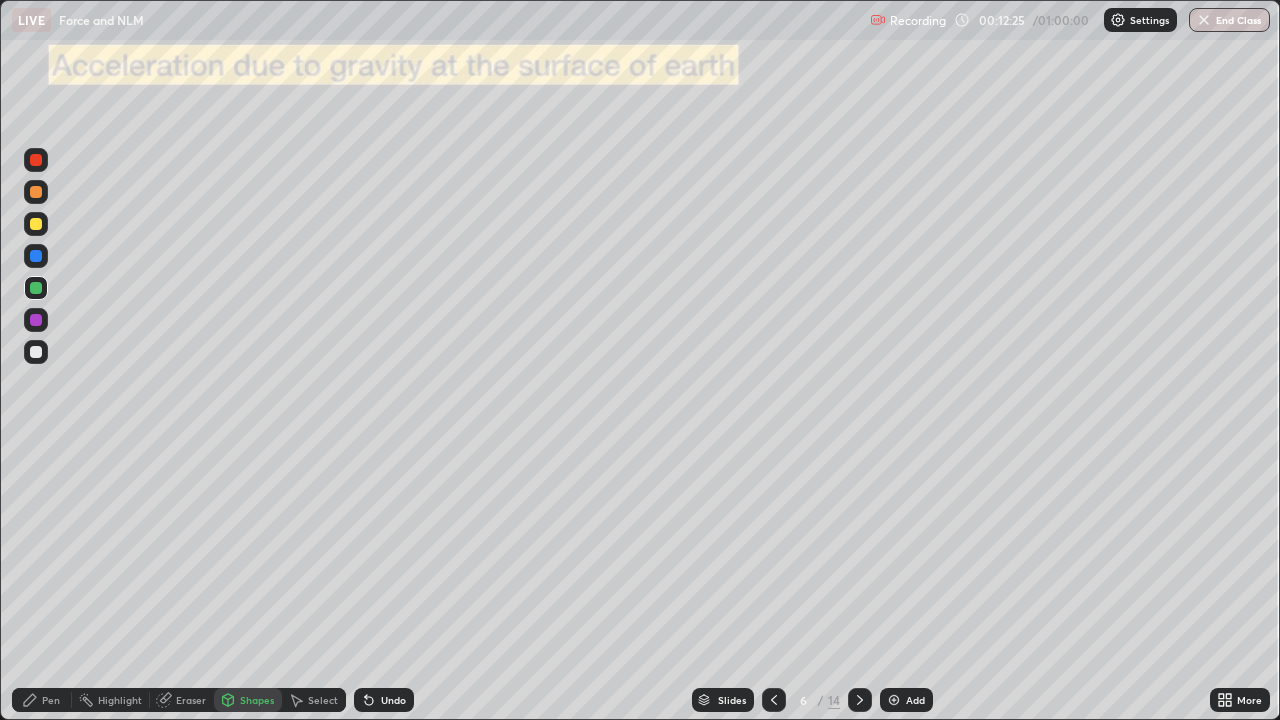 click on "Pen" at bounding box center [42, 700] 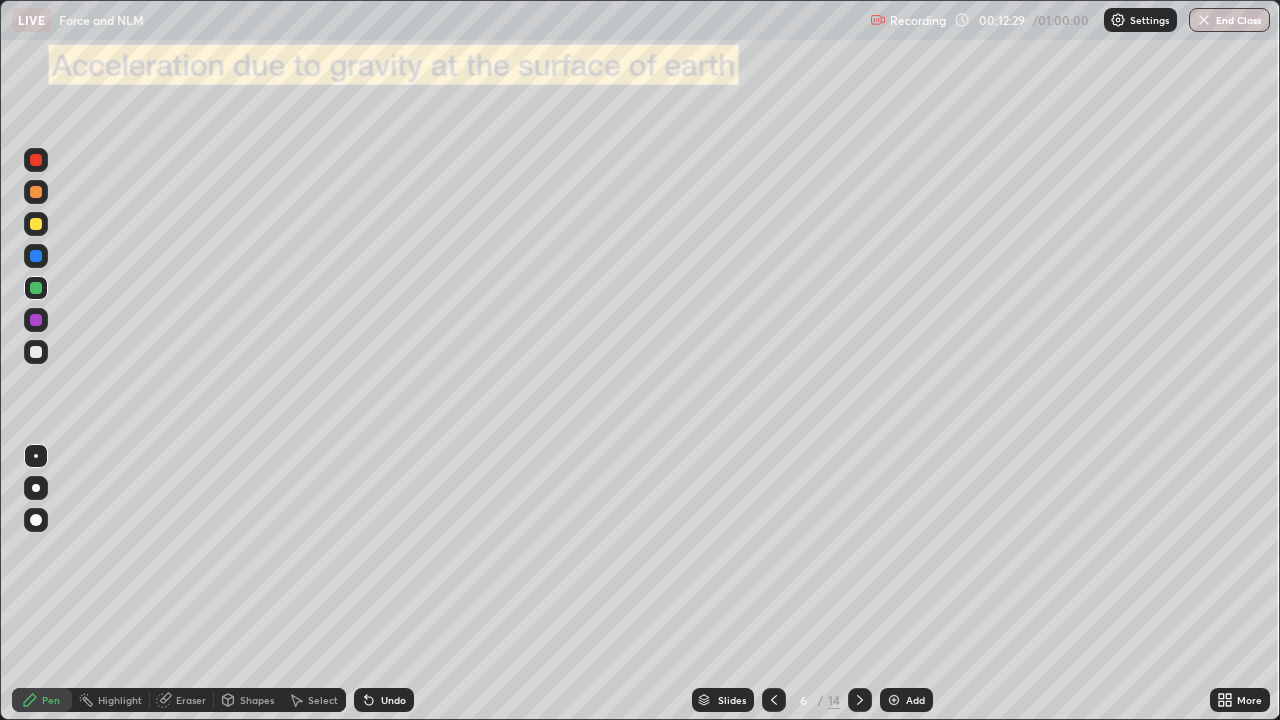 click on "Pen" at bounding box center [51, 700] 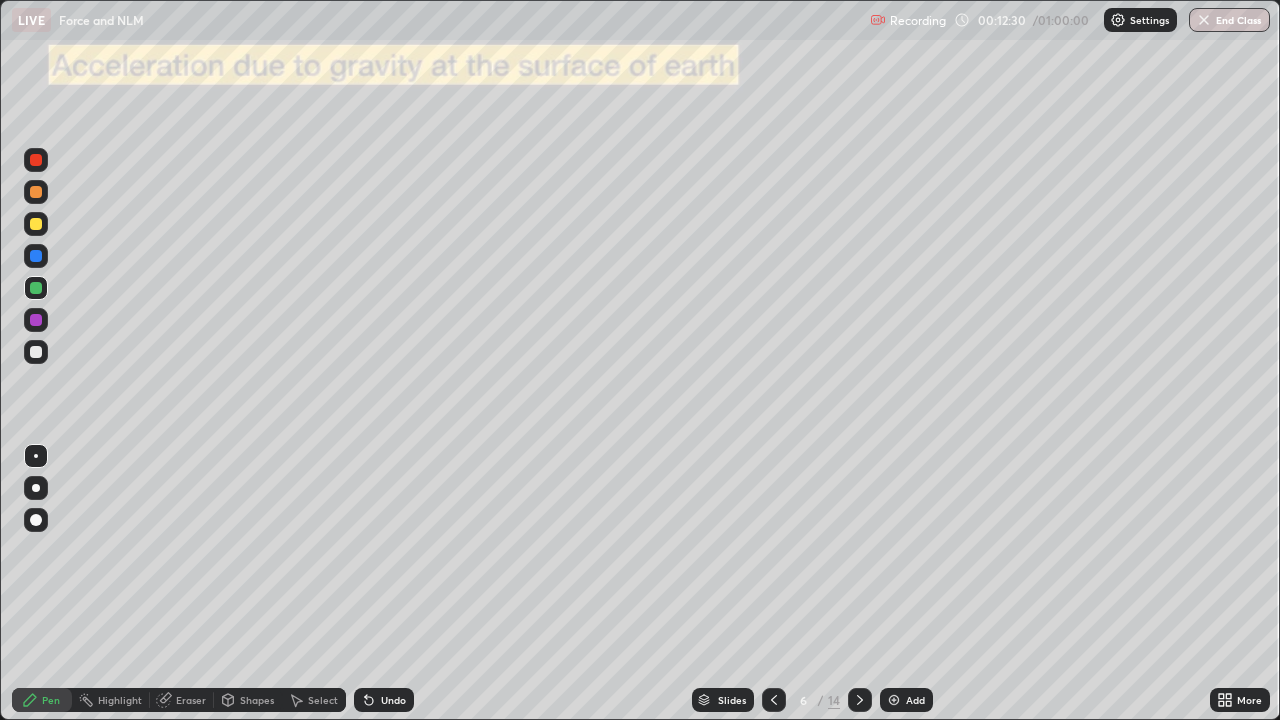 click at bounding box center [36, 488] 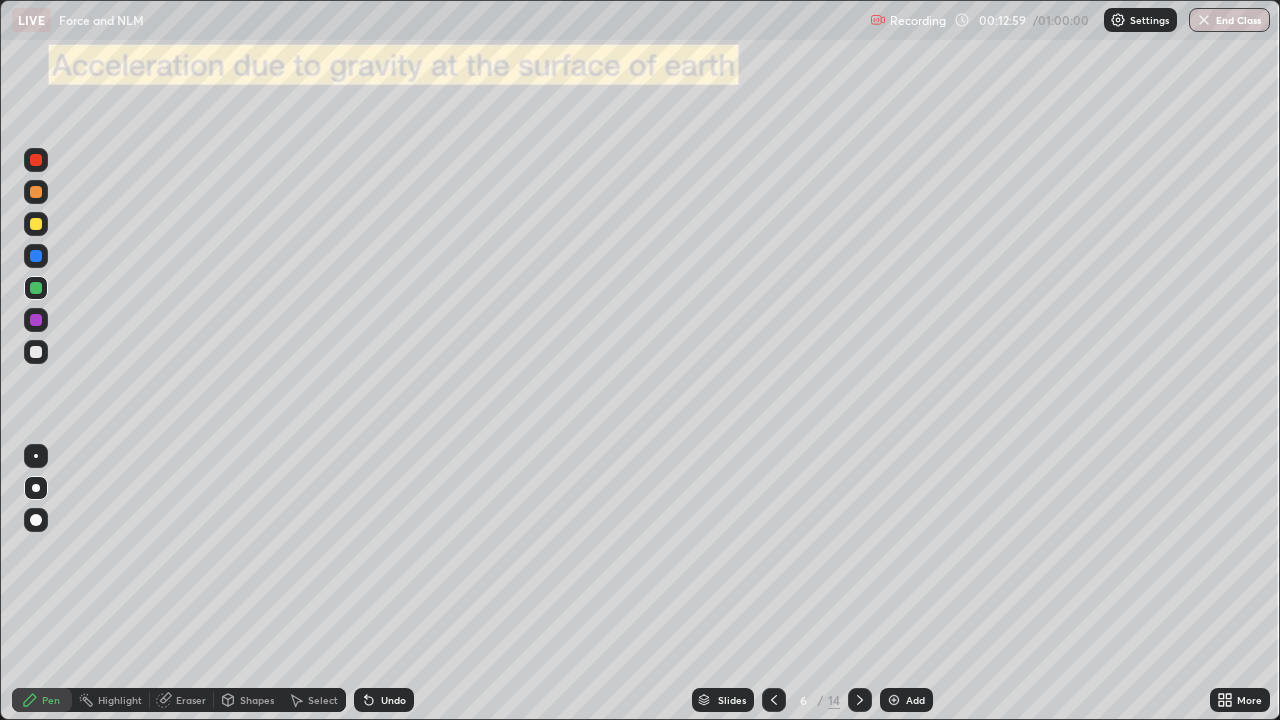 click at bounding box center (36, 352) 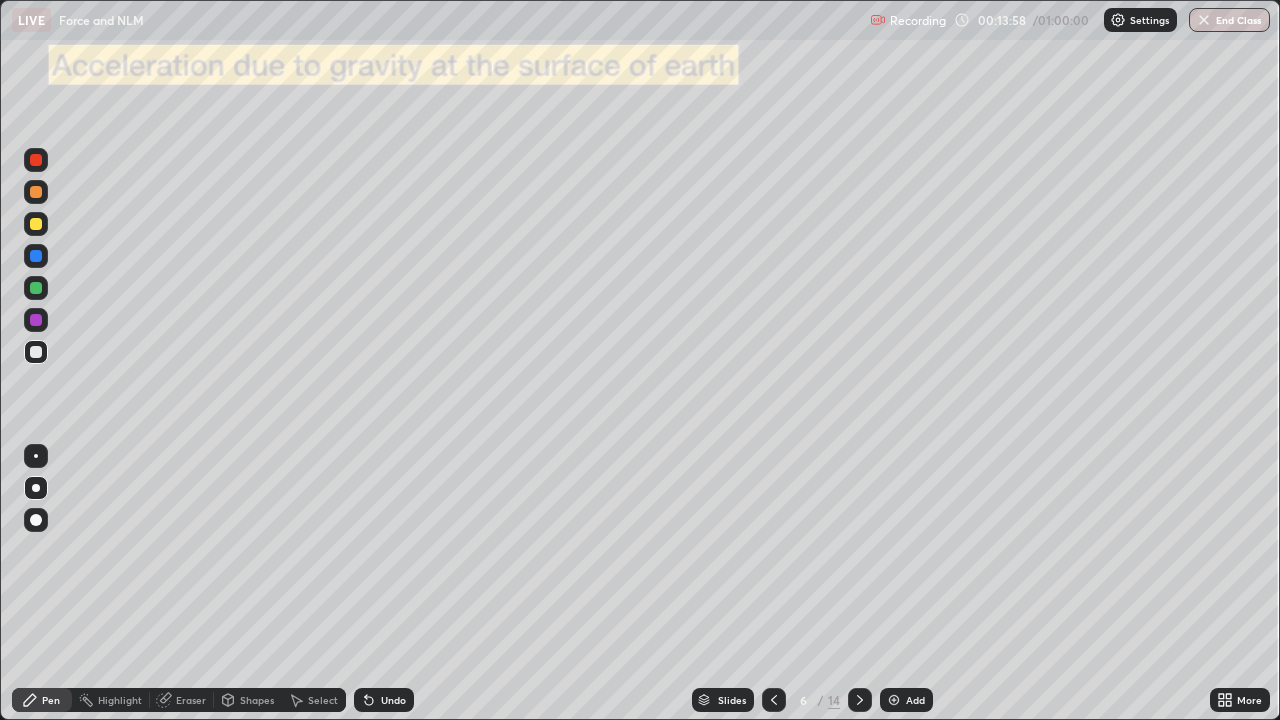 click at bounding box center (36, 352) 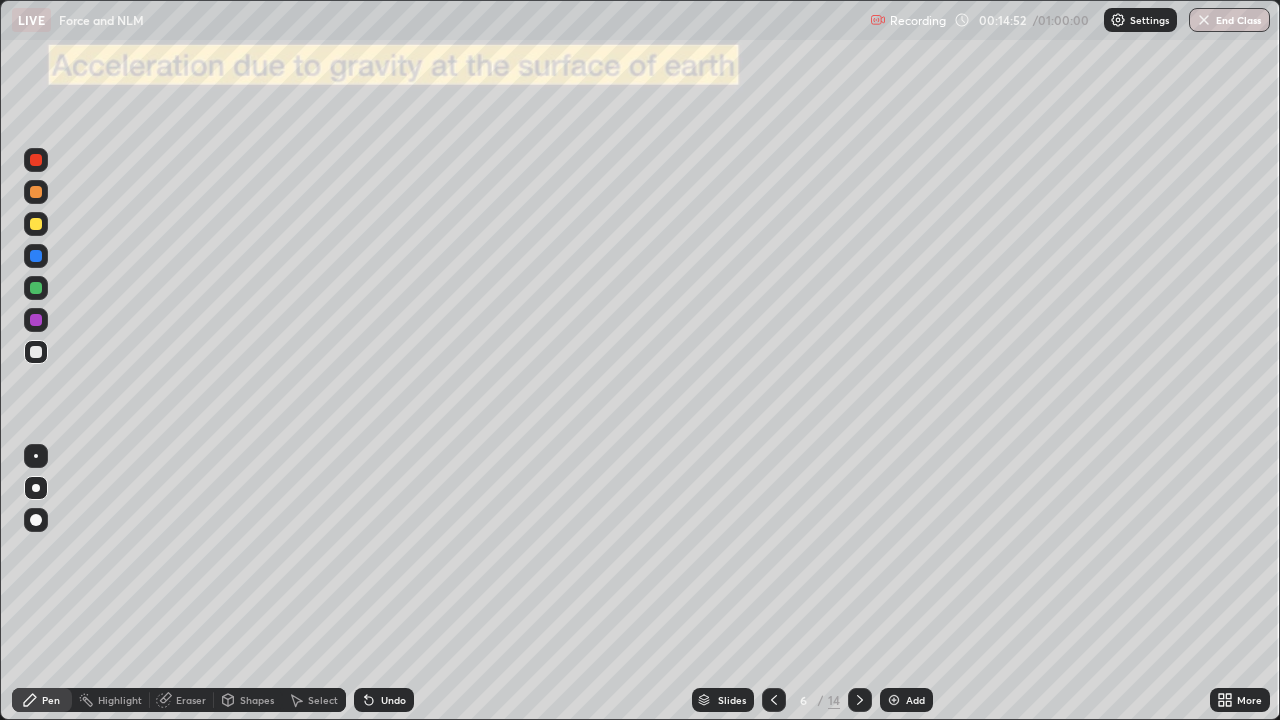 click on "Undo" at bounding box center (393, 700) 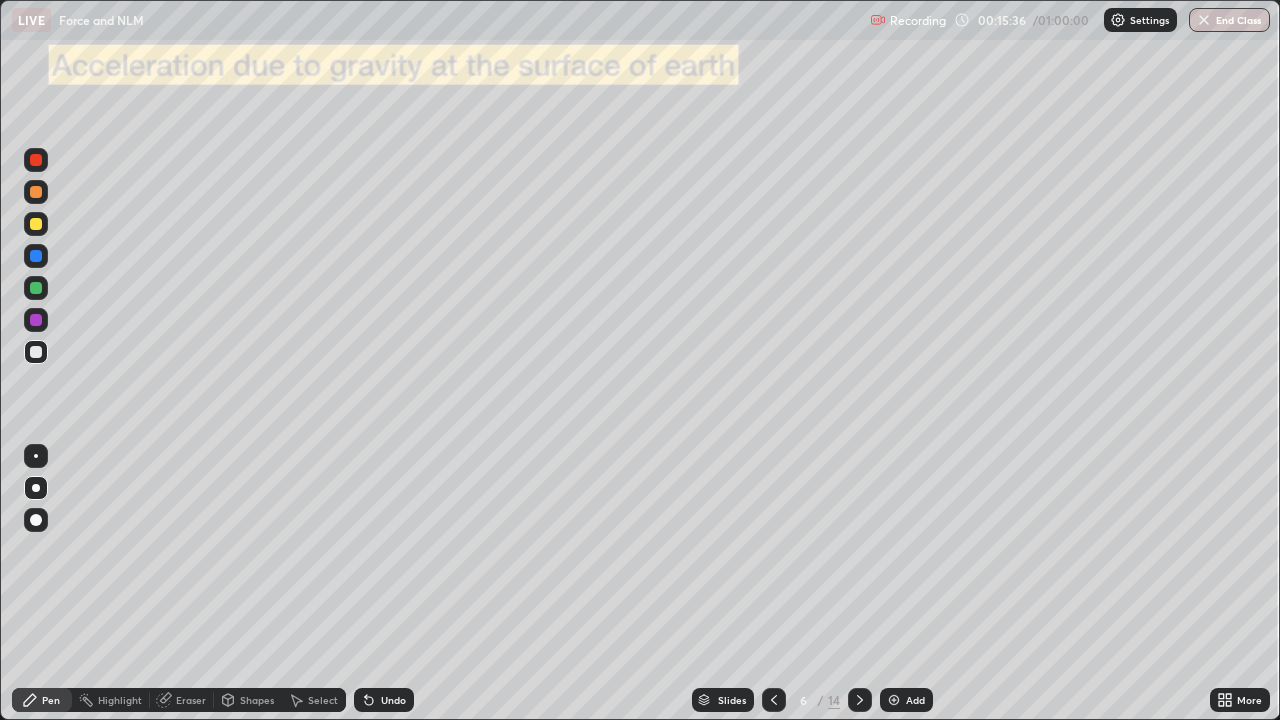 click at bounding box center (36, 352) 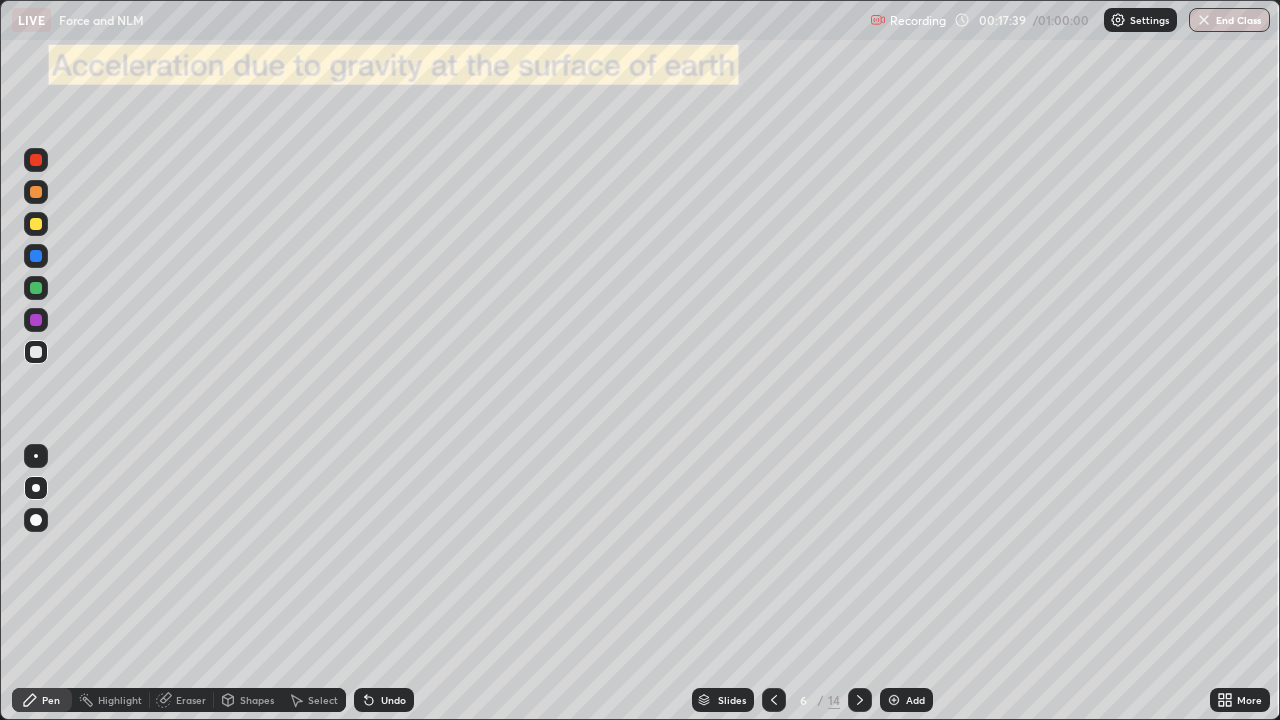 click at bounding box center [36, 320] 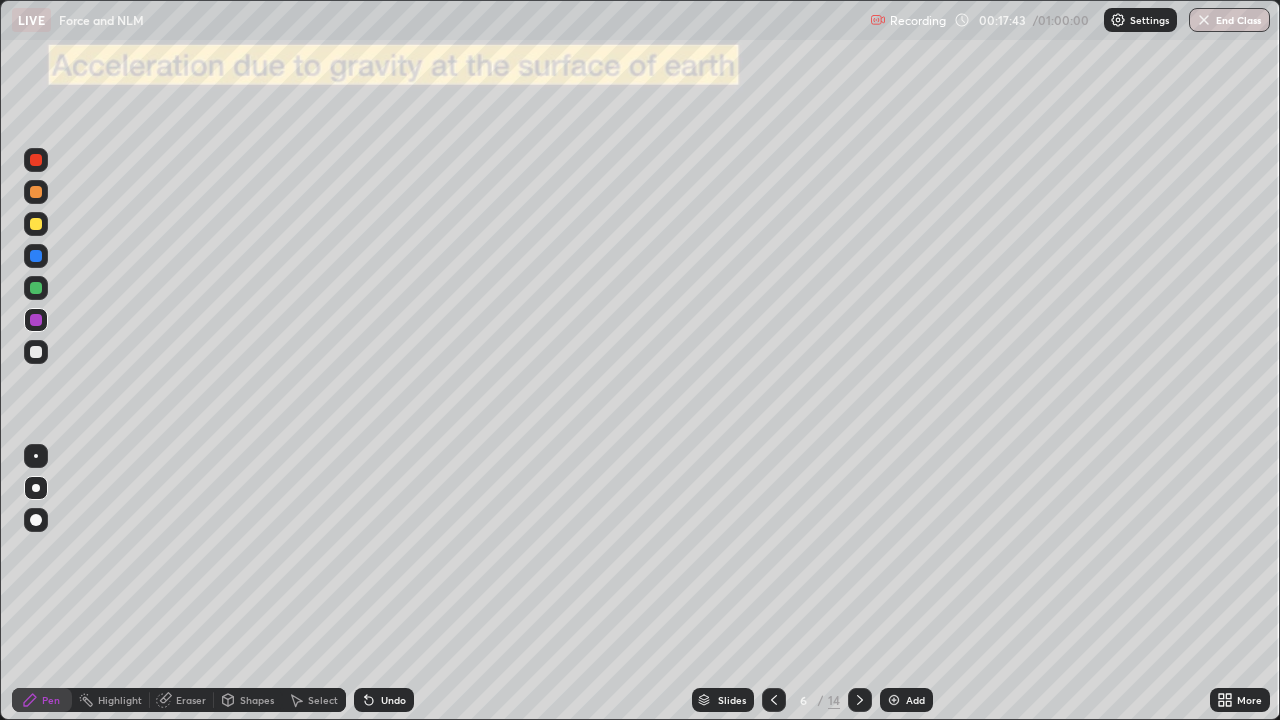 click at bounding box center (36, 352) 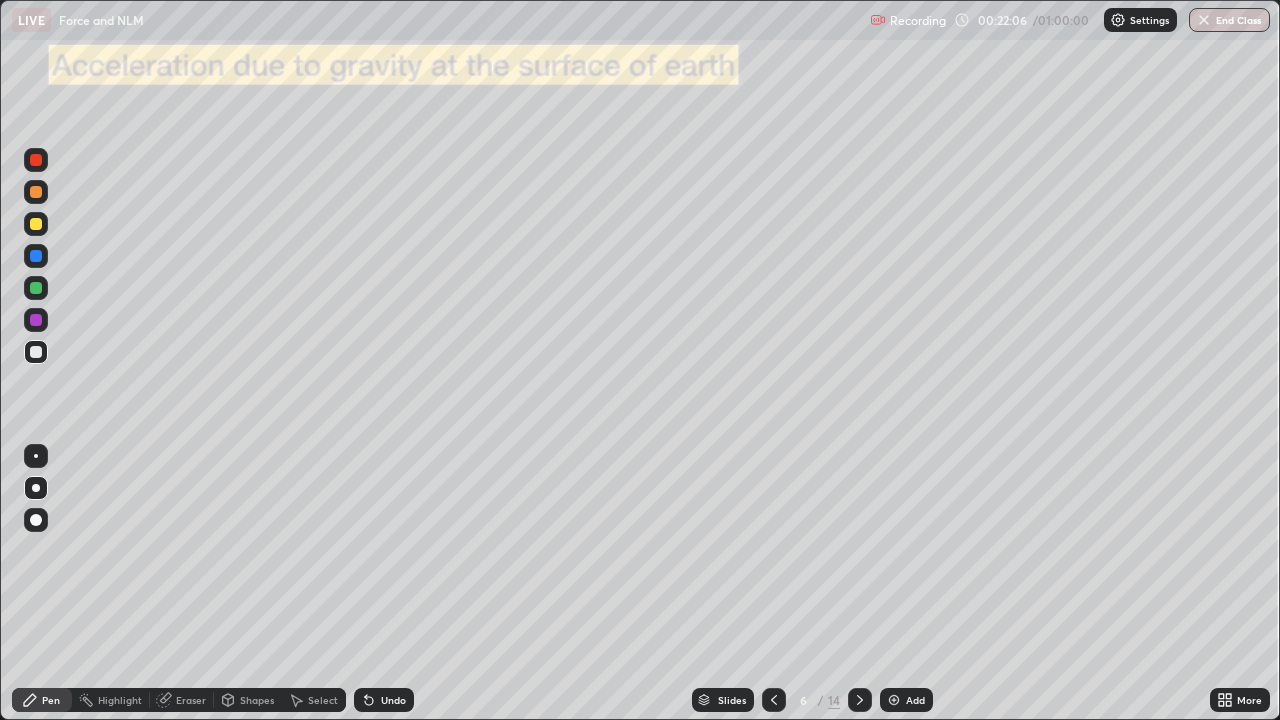 click at bounding box center [894, 700] 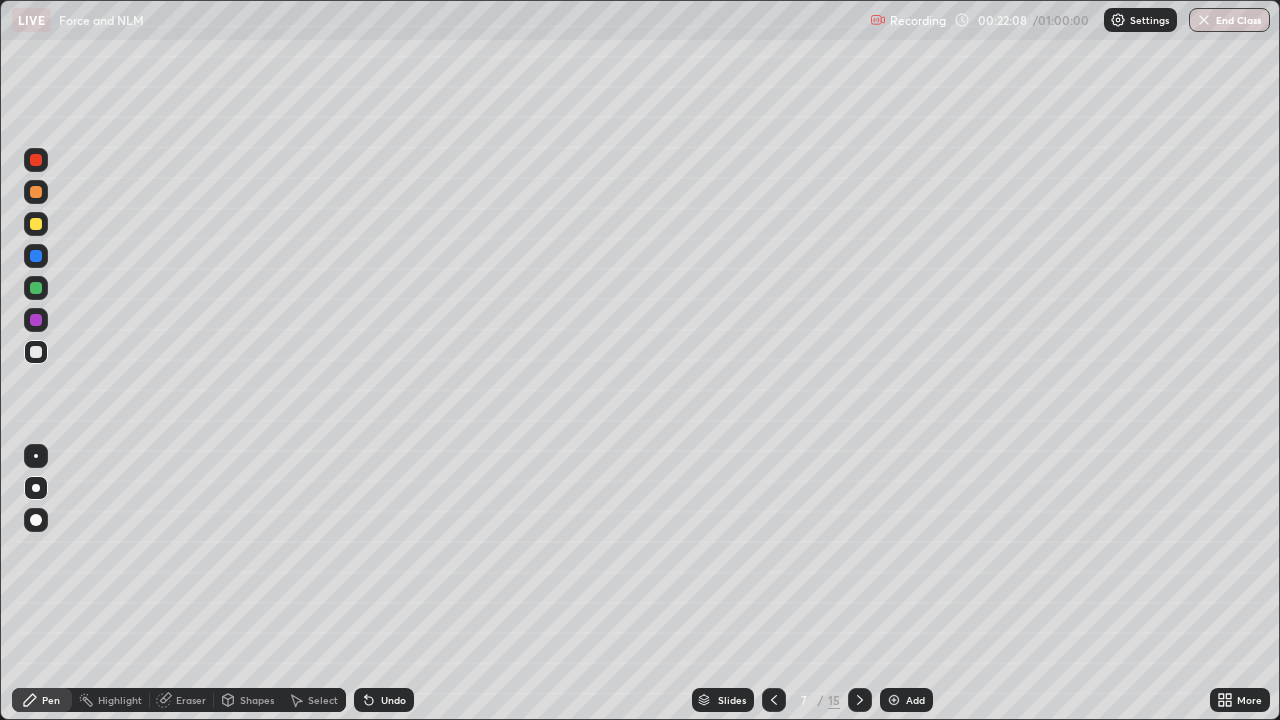 click at bounding box center (36, 352) 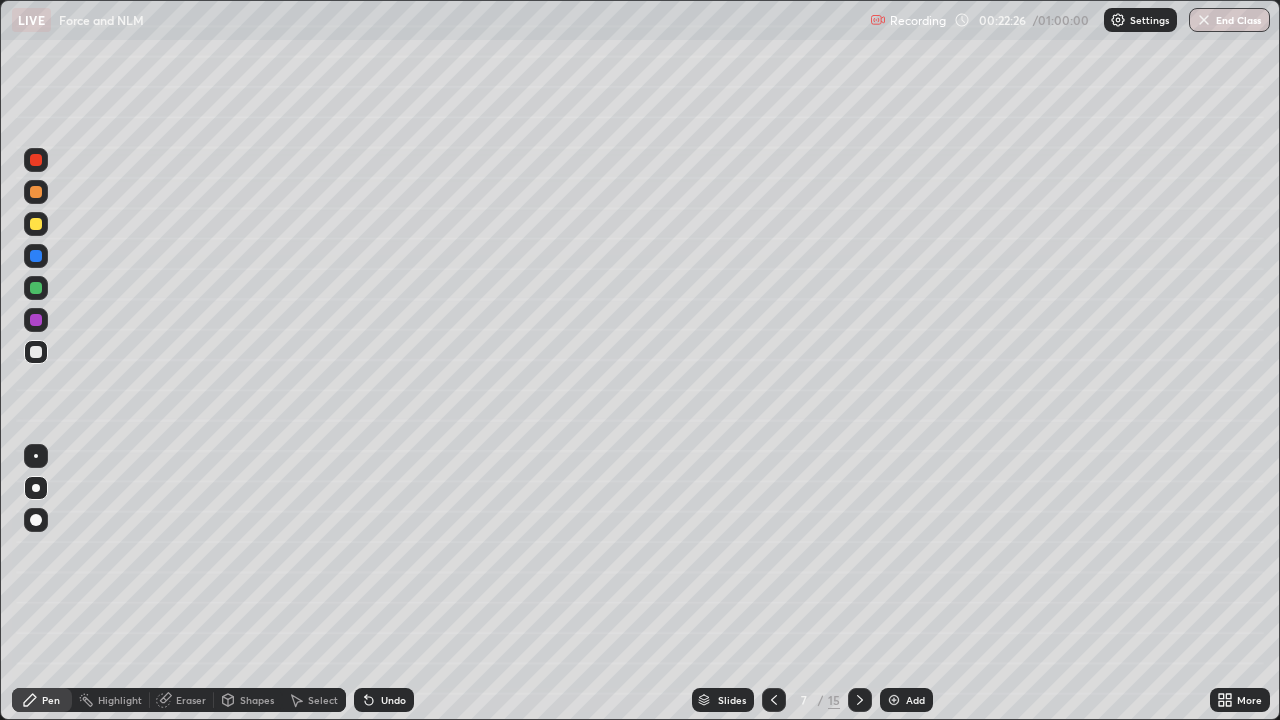 click at bounding box center (36, 488) 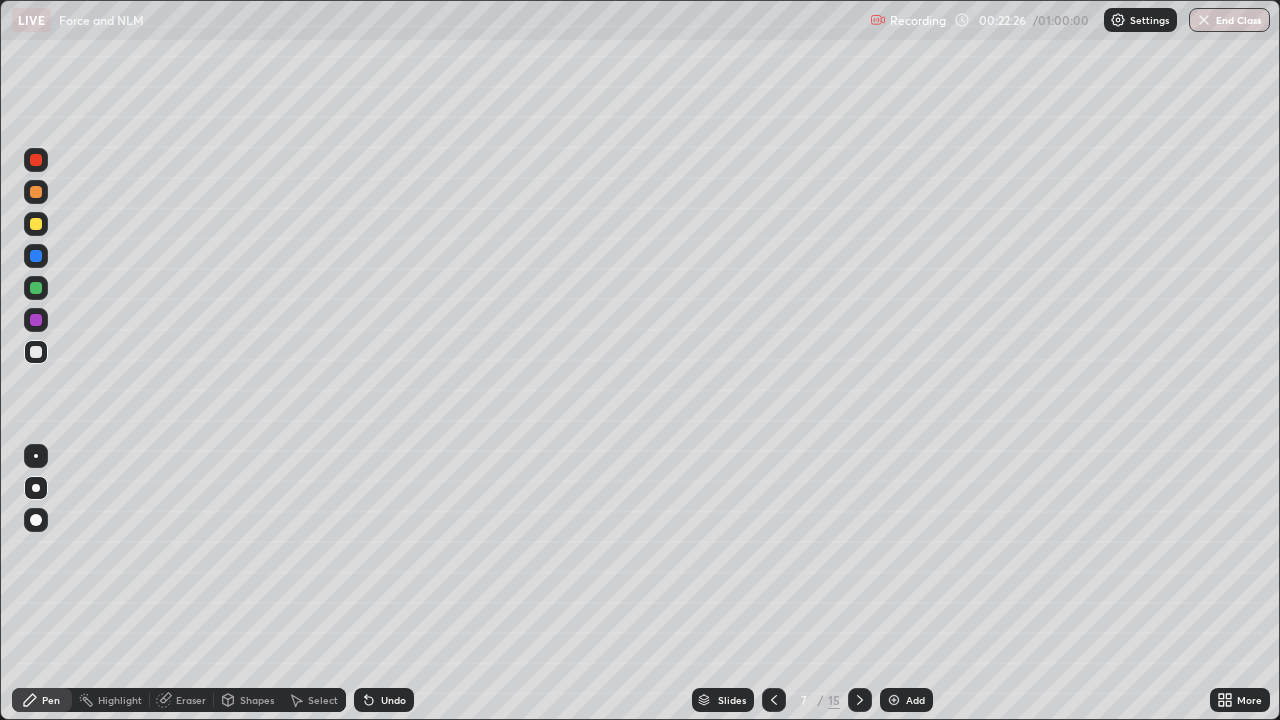 click at bounding box center (36, 352) 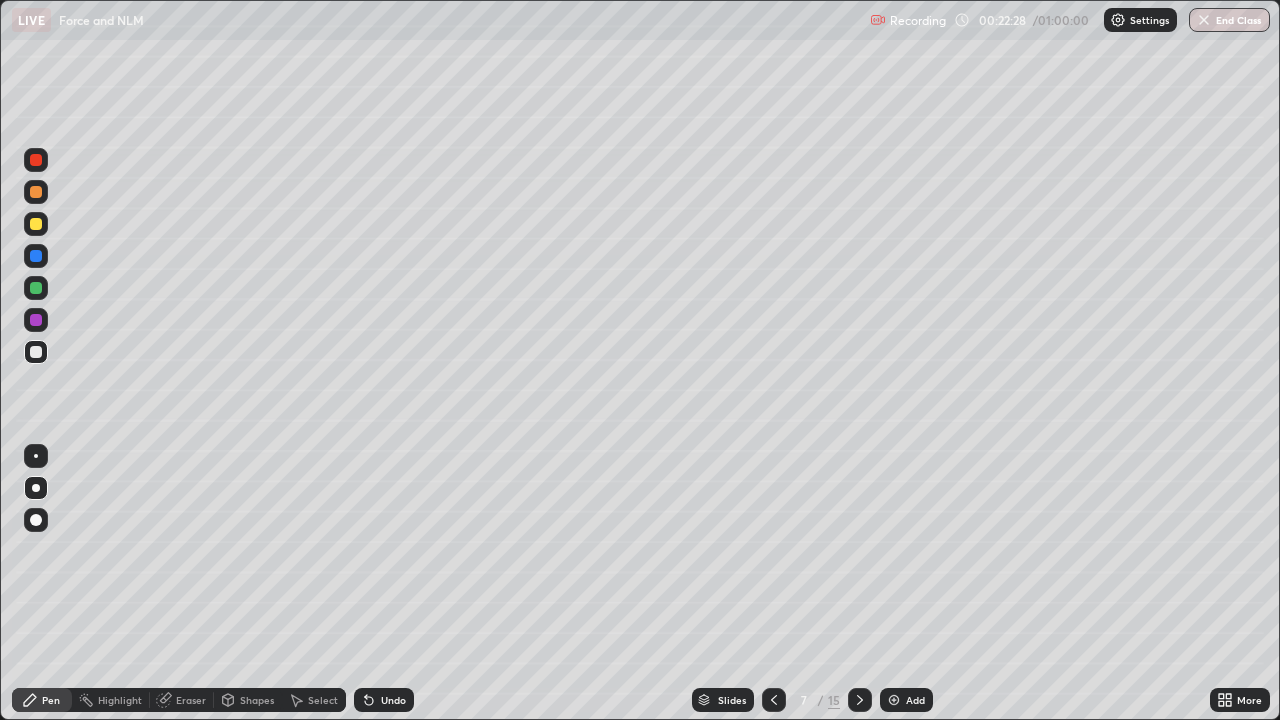 click on "Select" at bounding box center (314, 700) 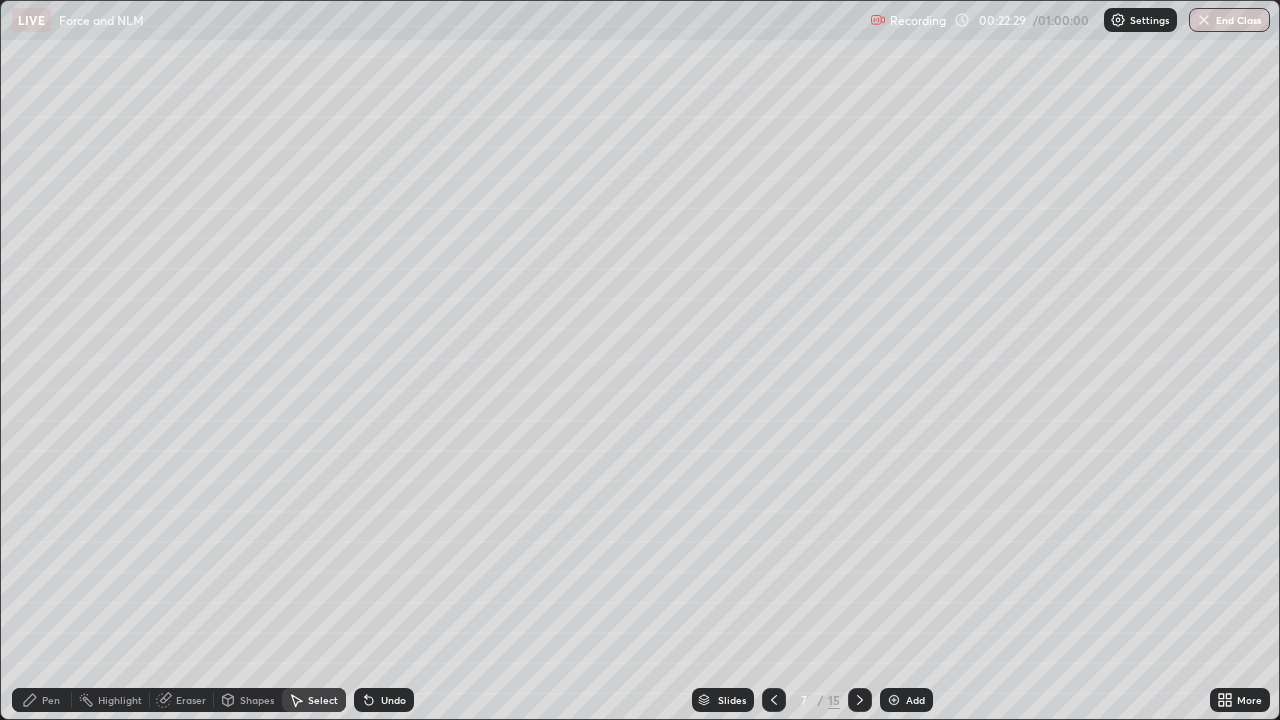 click on "Shapes" at bounding box center [257, 700] 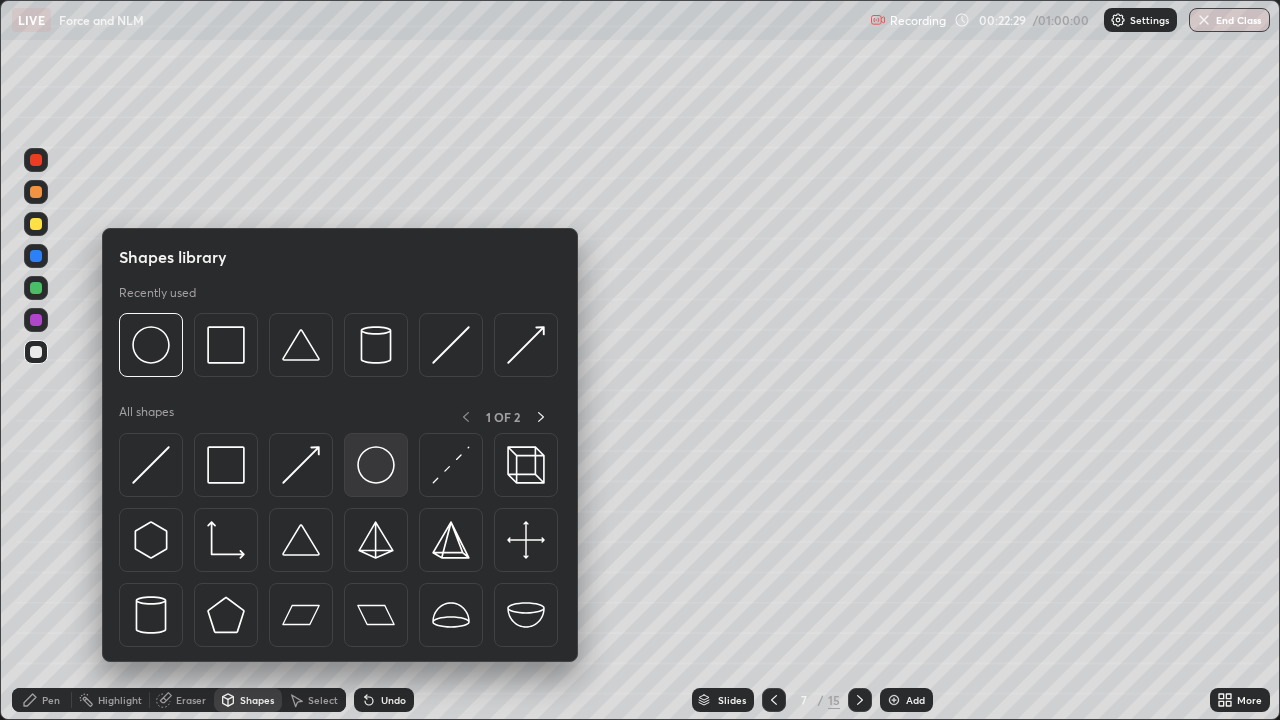 click at bounding box center (376, 465) 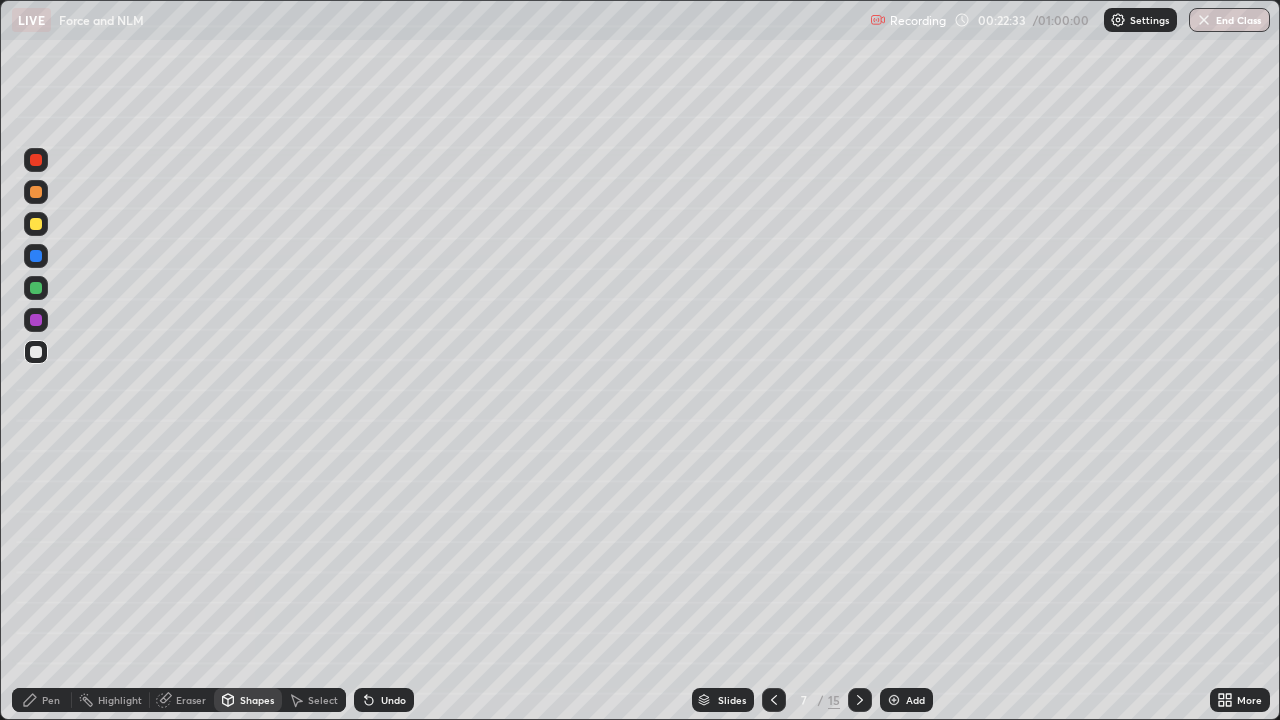 click at bounding box center [36, 256] 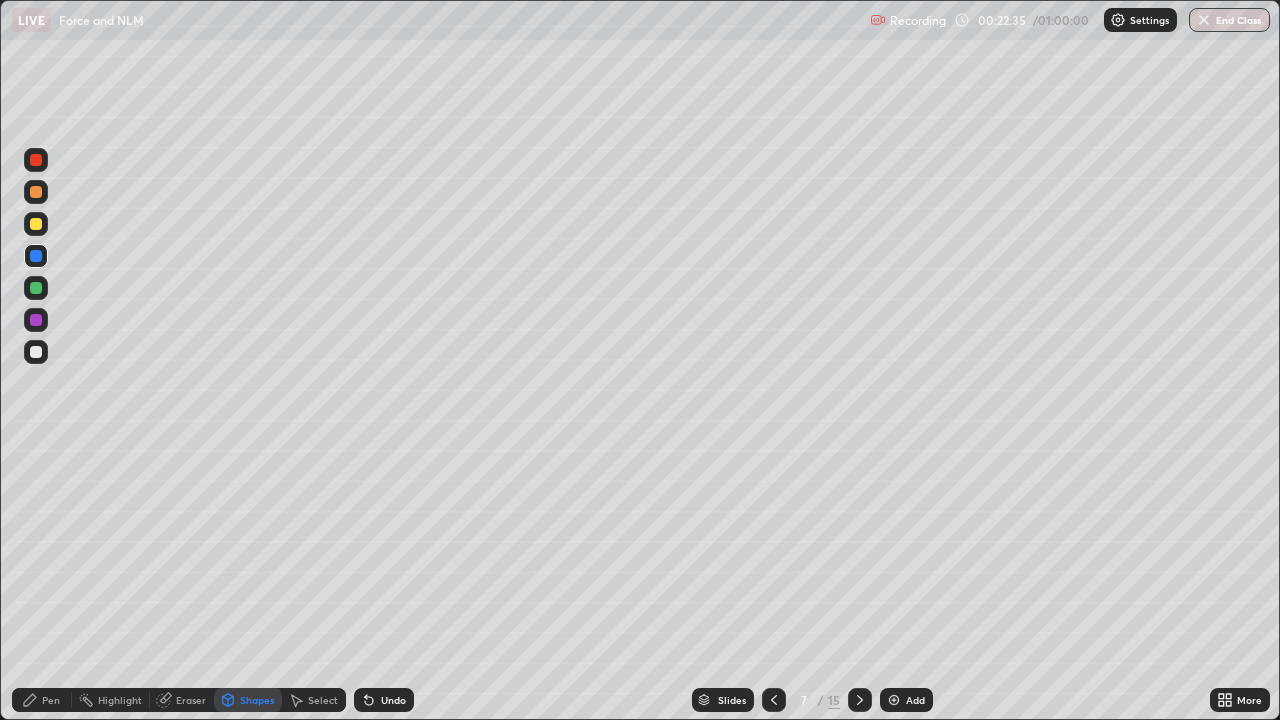 click 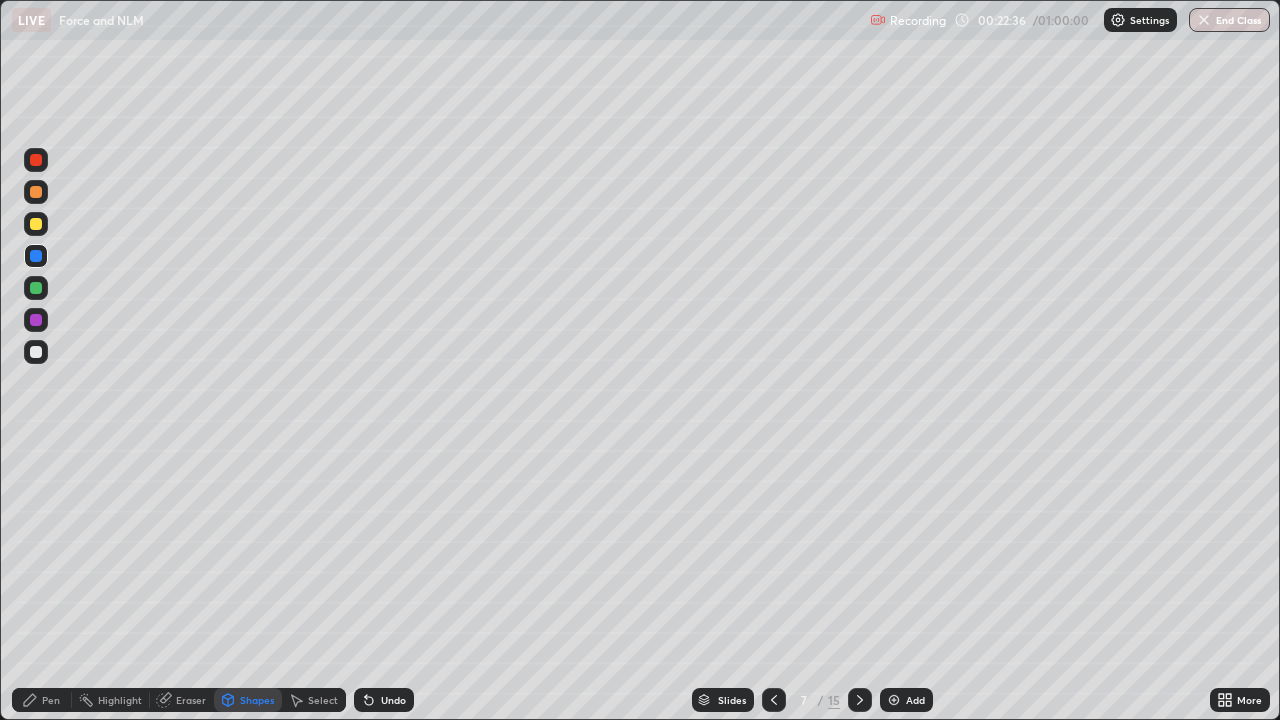 click 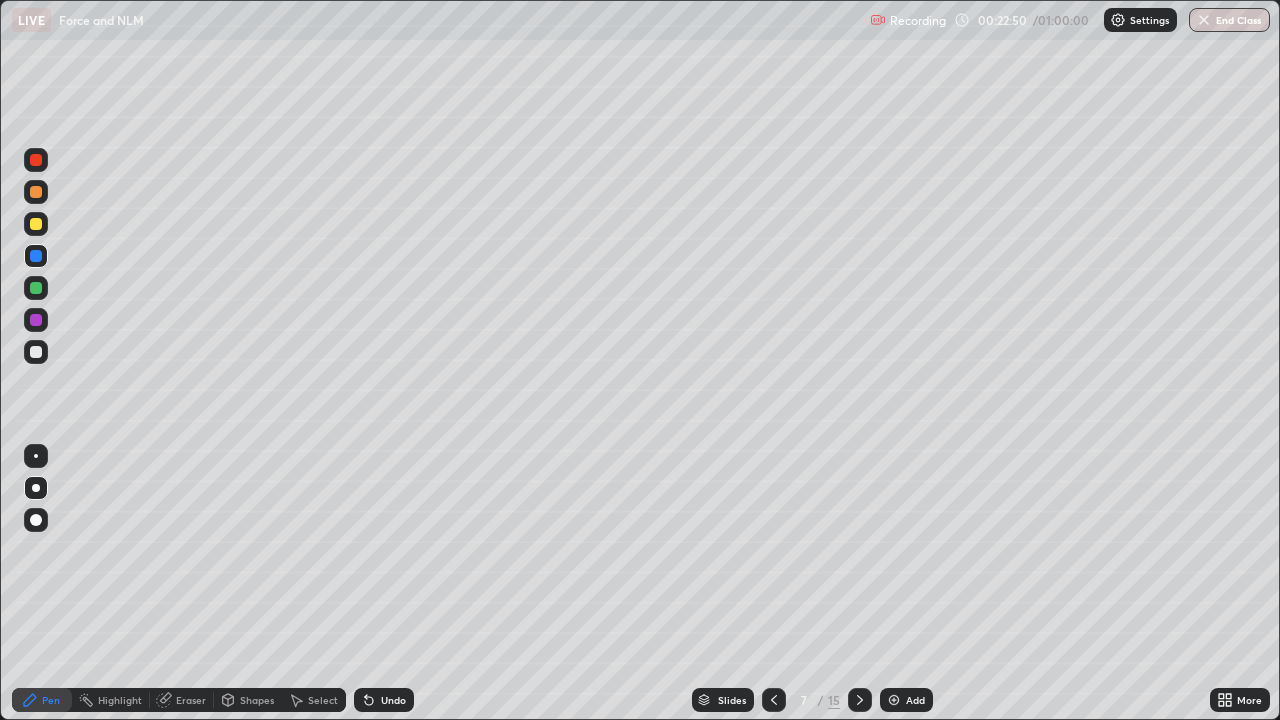 click at bounding box center [36, 488] 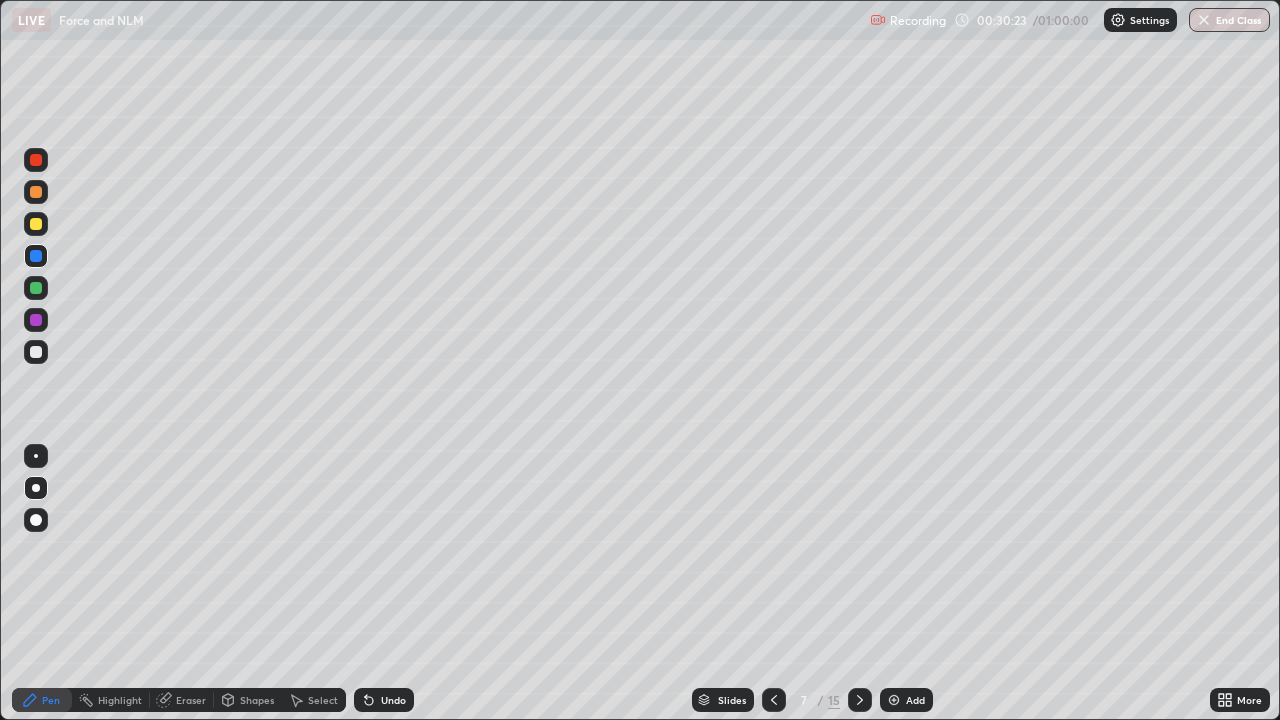 click 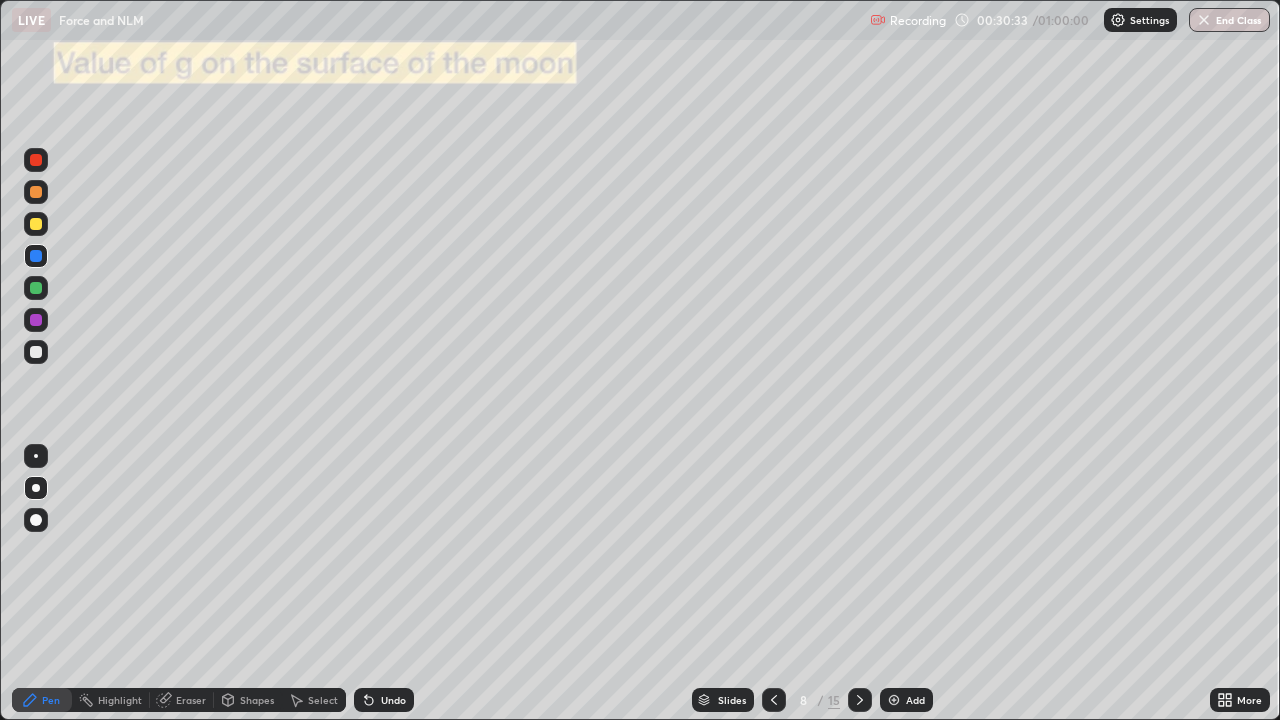 click at bounding box center [36, 488] 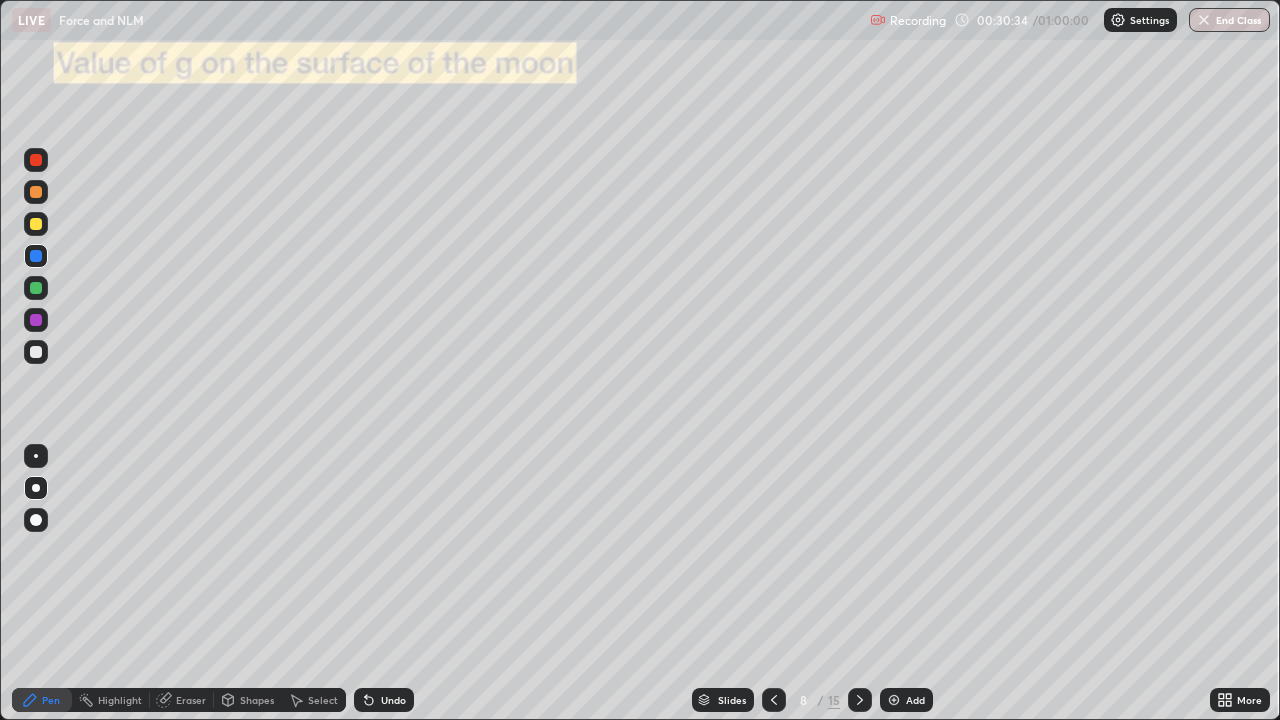 click on "Shapes" at bounding box center (248, 700) 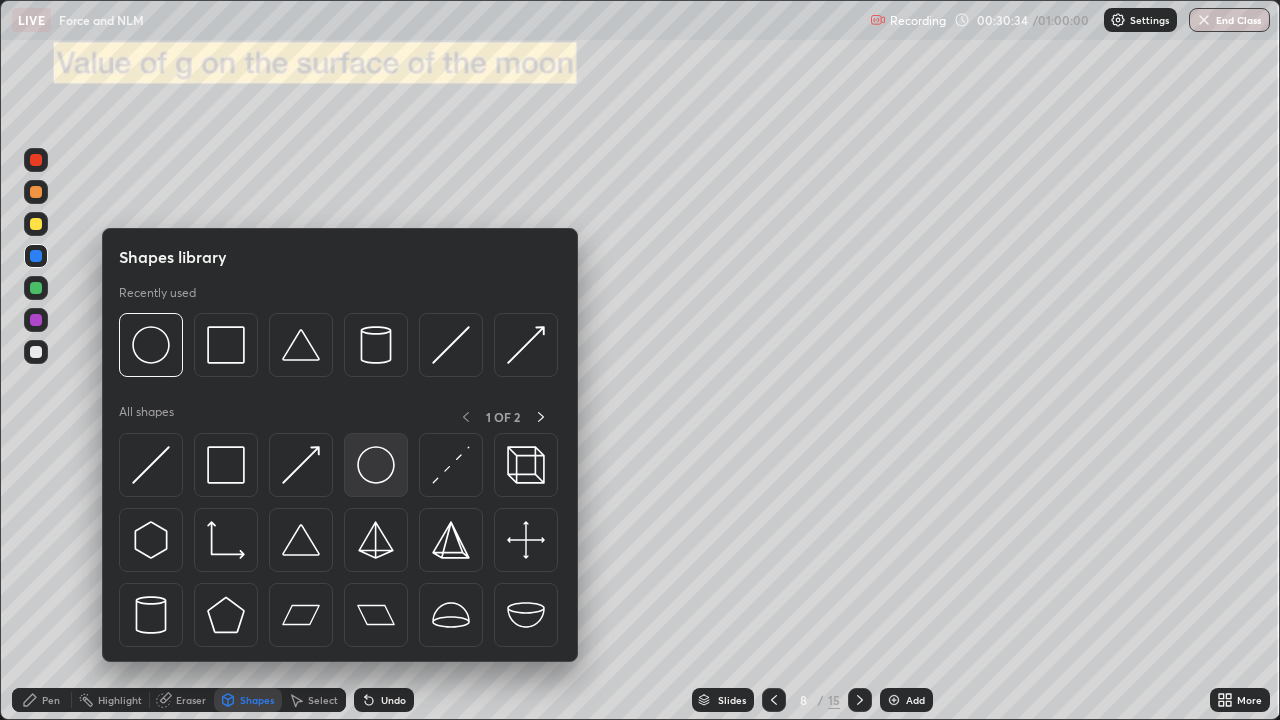 click at bounding box center [376, 465] 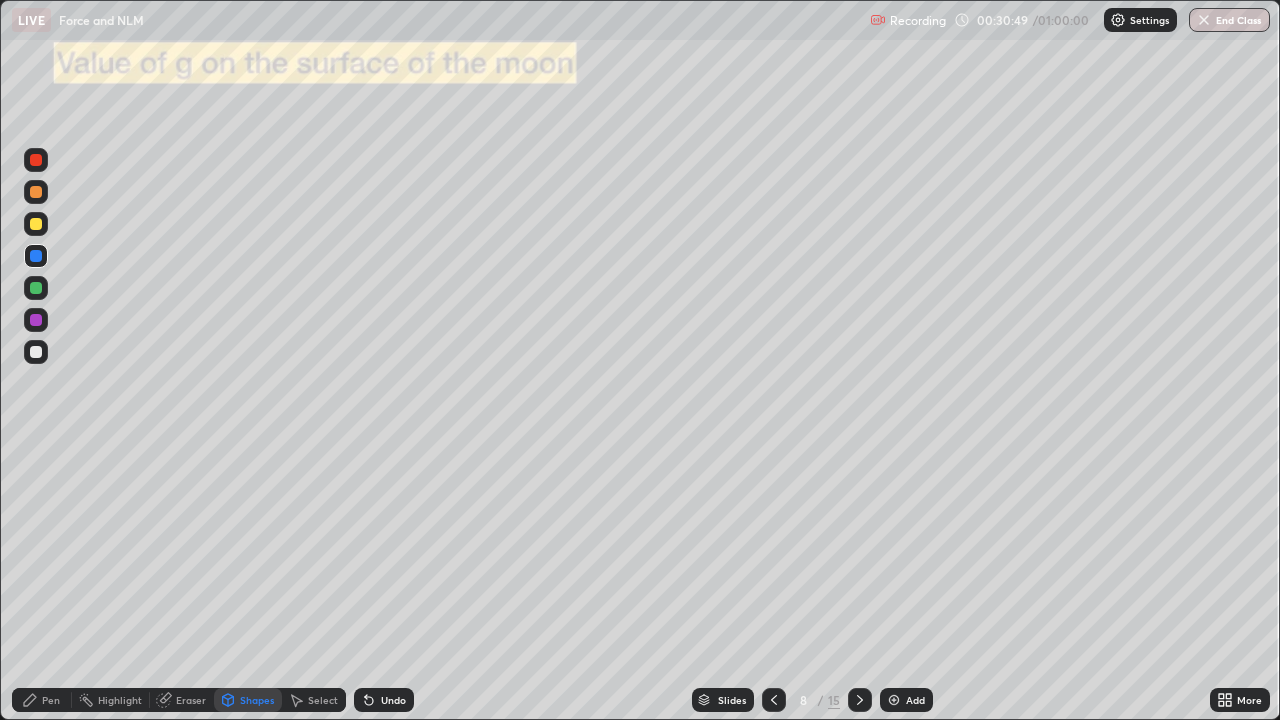 click at bounding box center (36, 352) 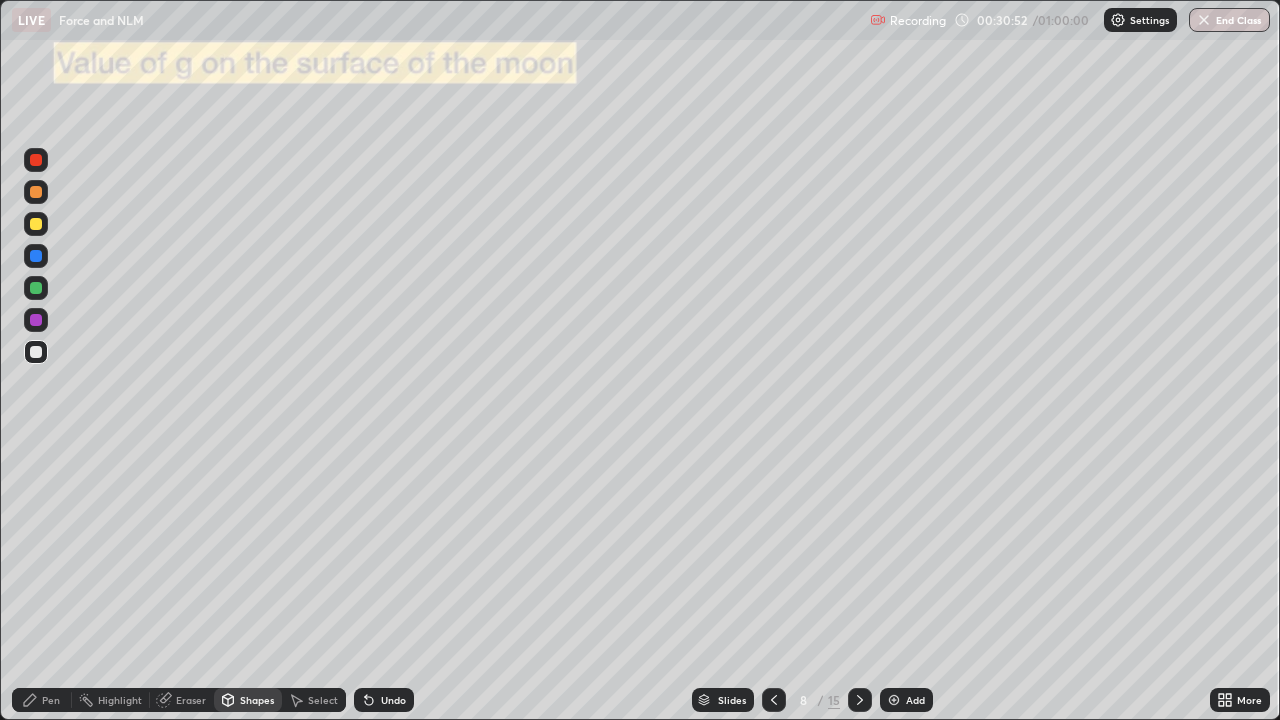 click on "Select" at bounding box center [323, 700] 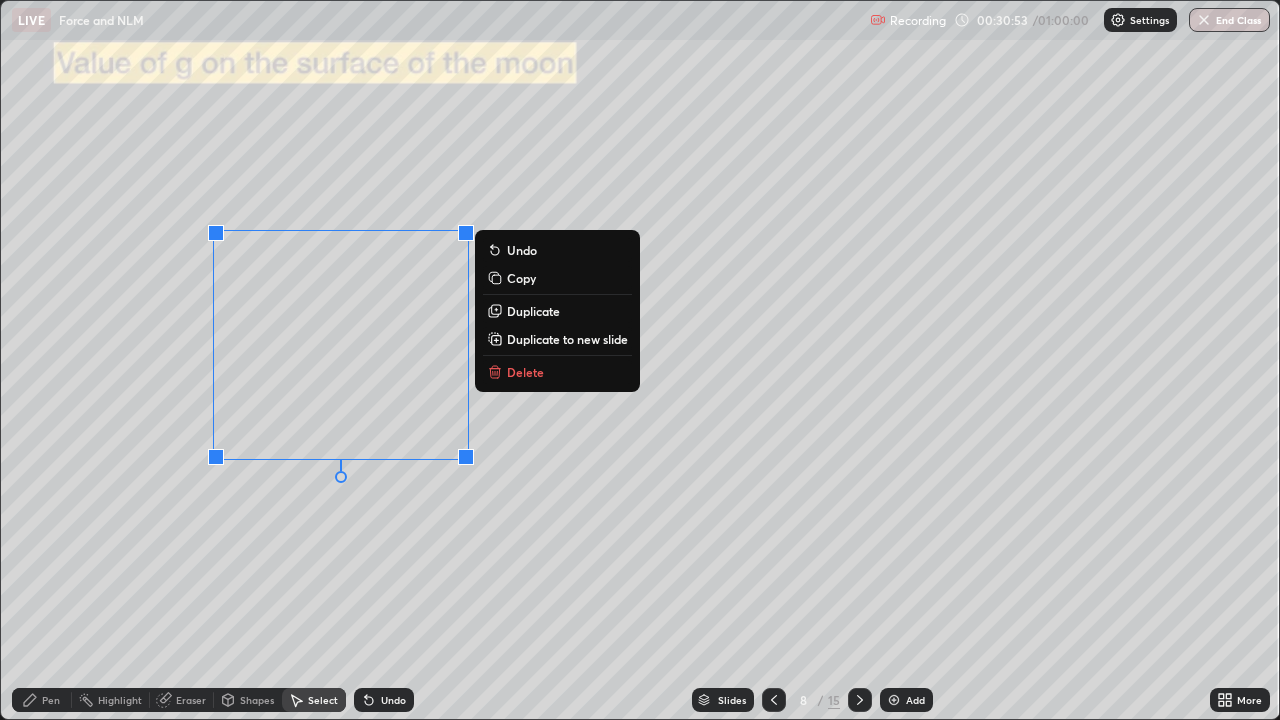 click on "Delete" at bounding box center [525, 372] 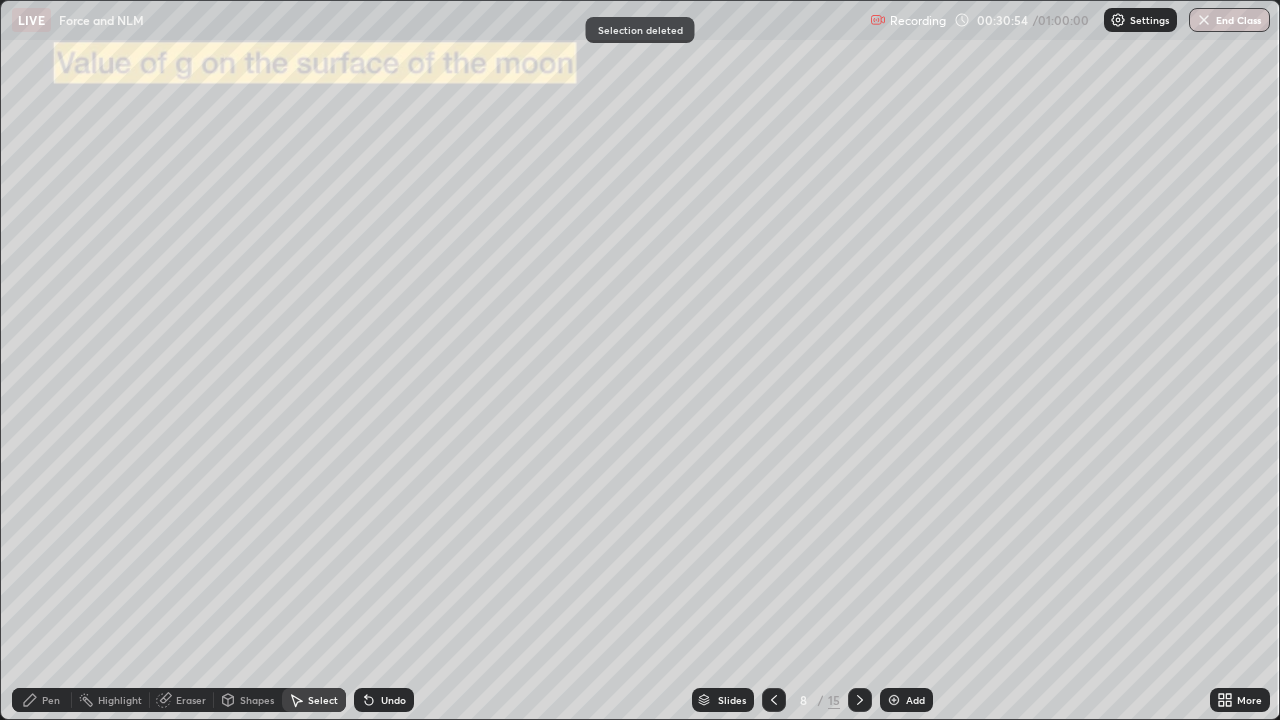 click on "Pen" at bounding box center (42, 700) 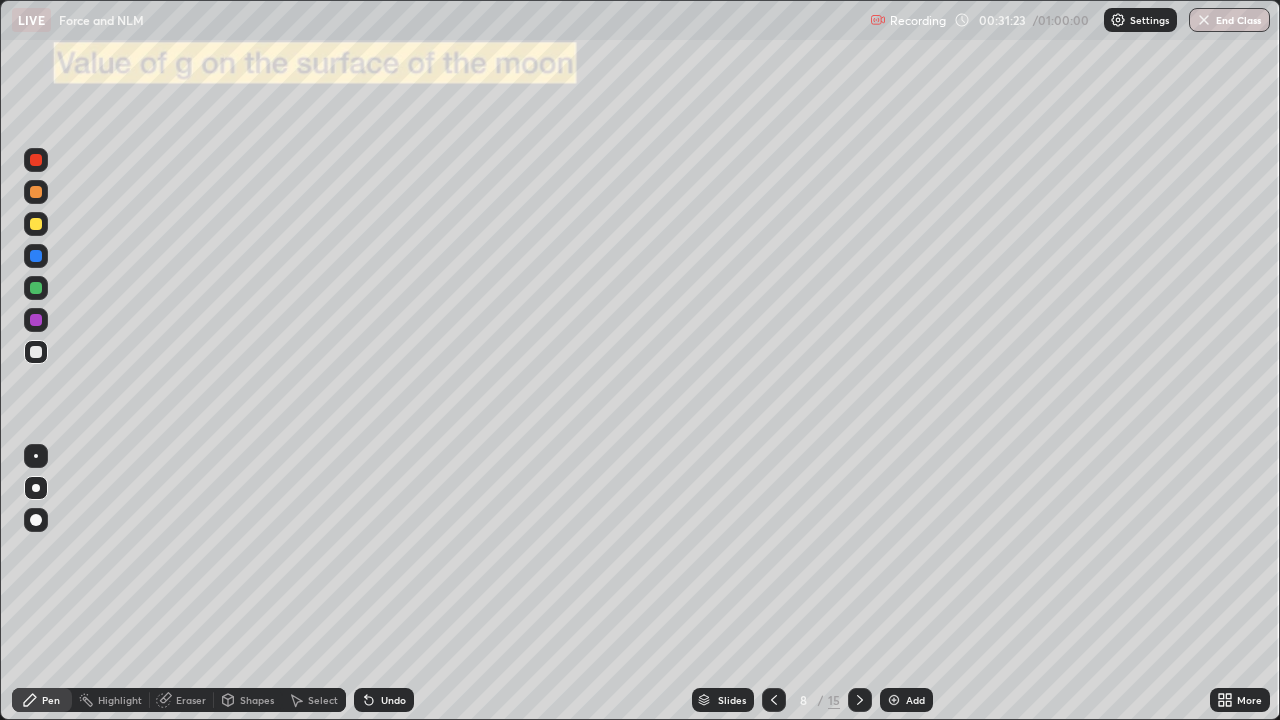 click 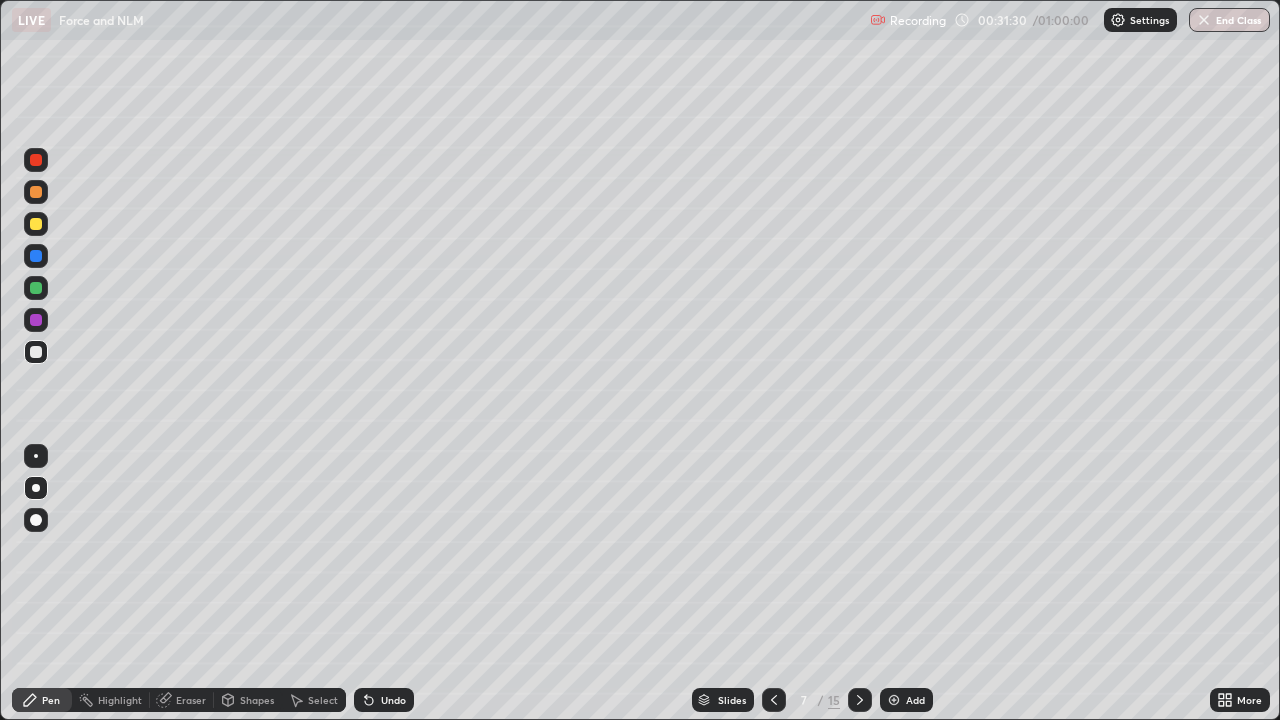 click at bounding box center (860, 700) 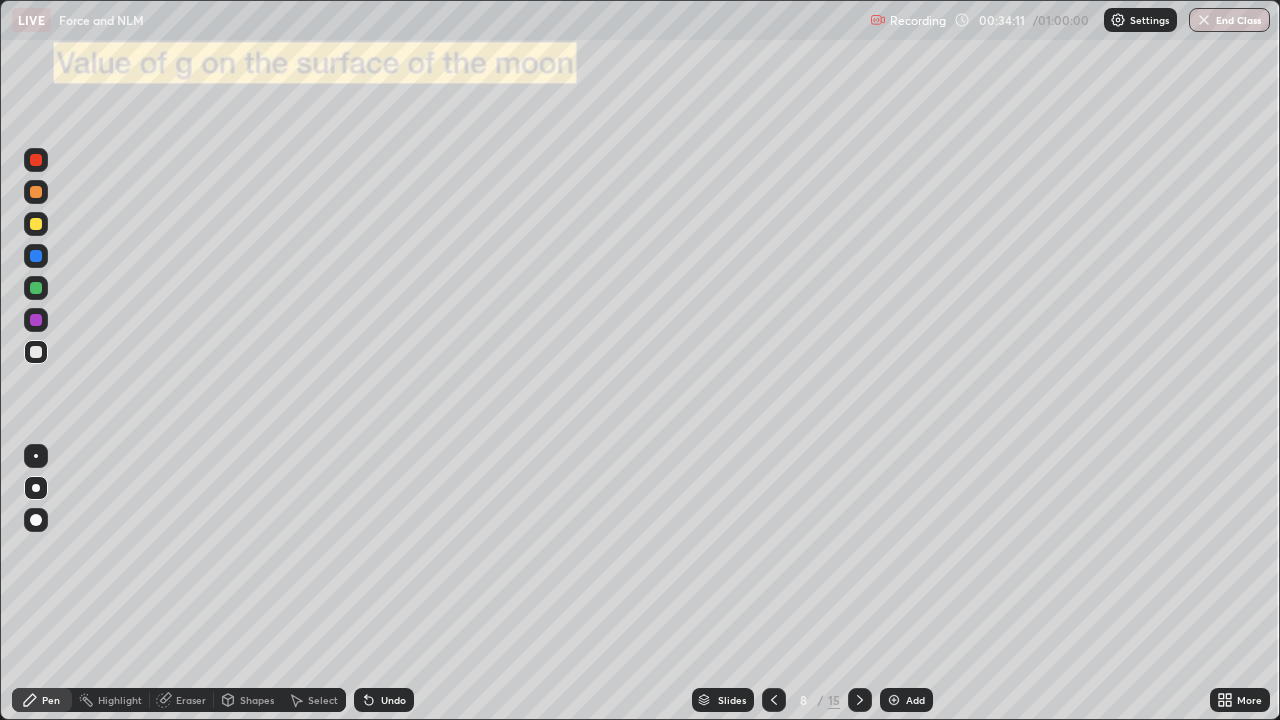 click at bounding box center (36, 488) 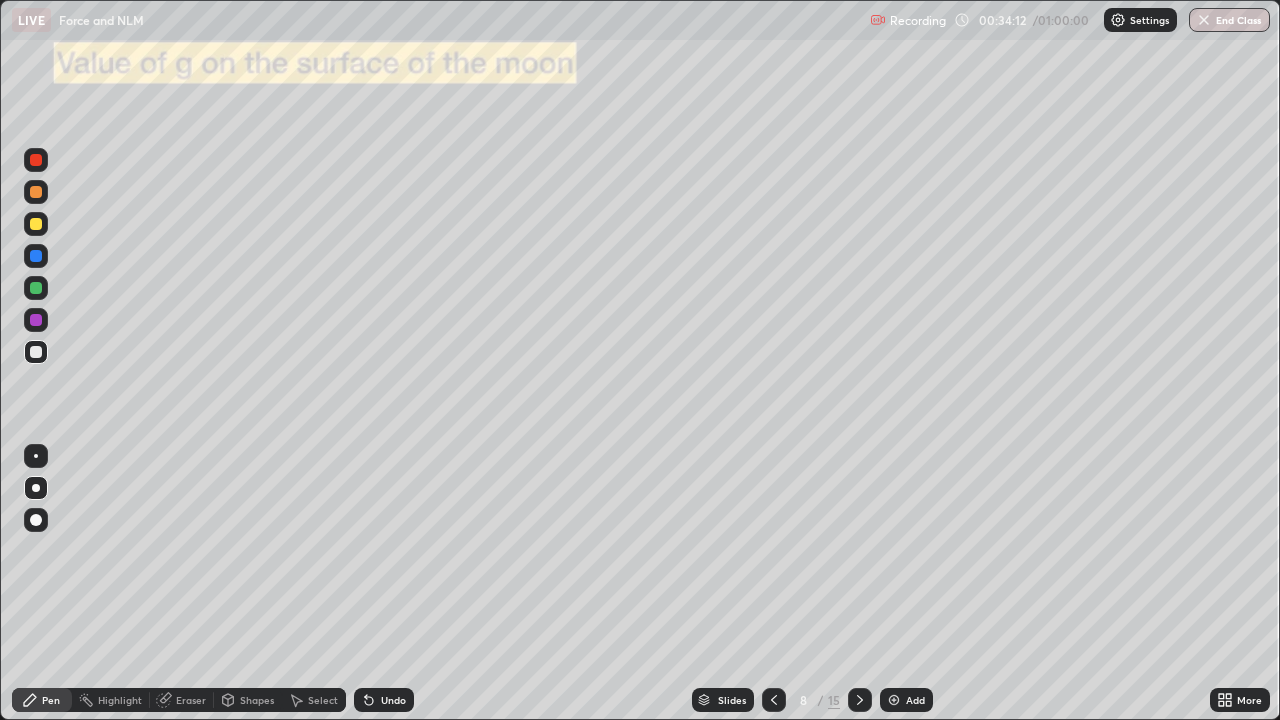 click on "Pen" at bounding box center [51, 700] 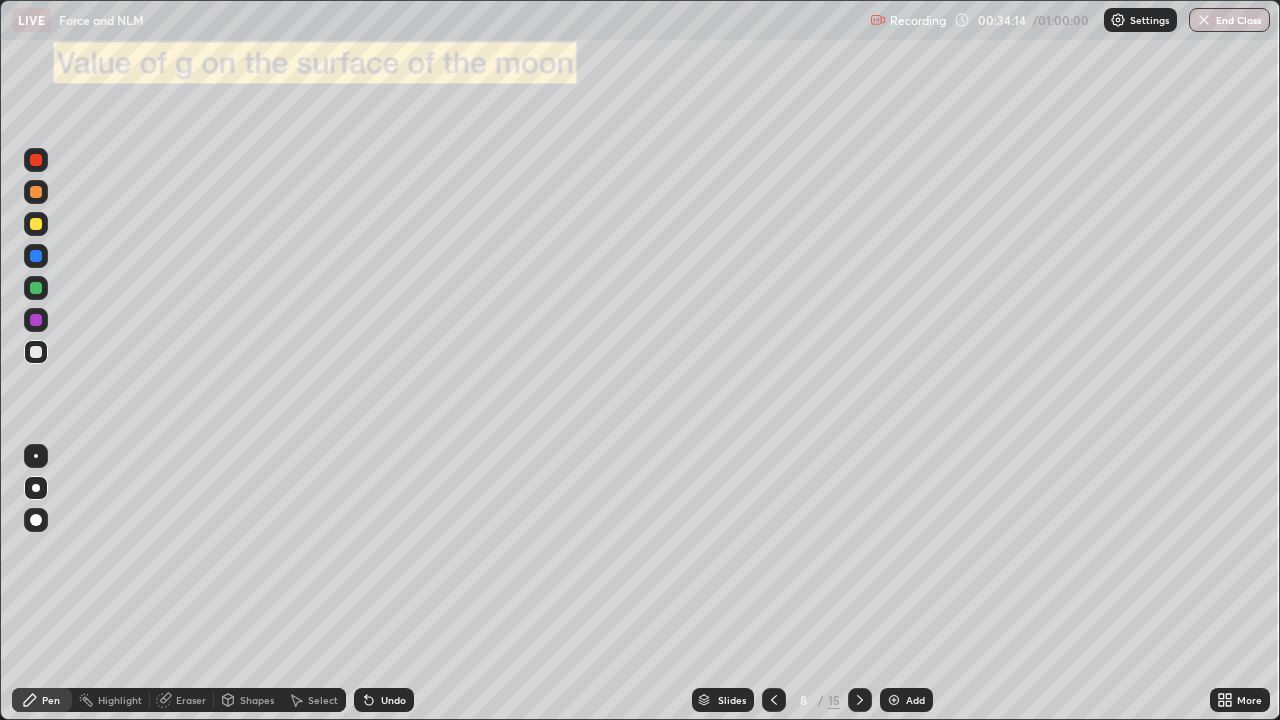 click at bounding box center [36, 288] 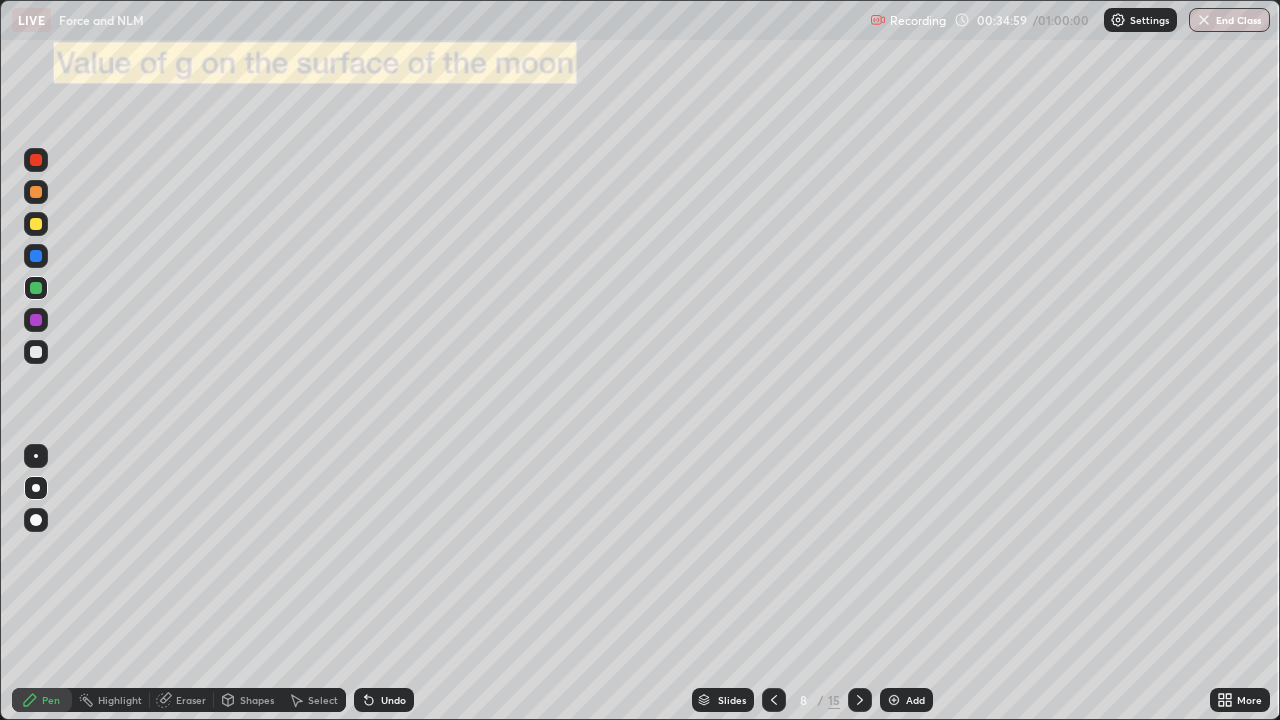 click on "Undo" at bounding box center (384, 700) 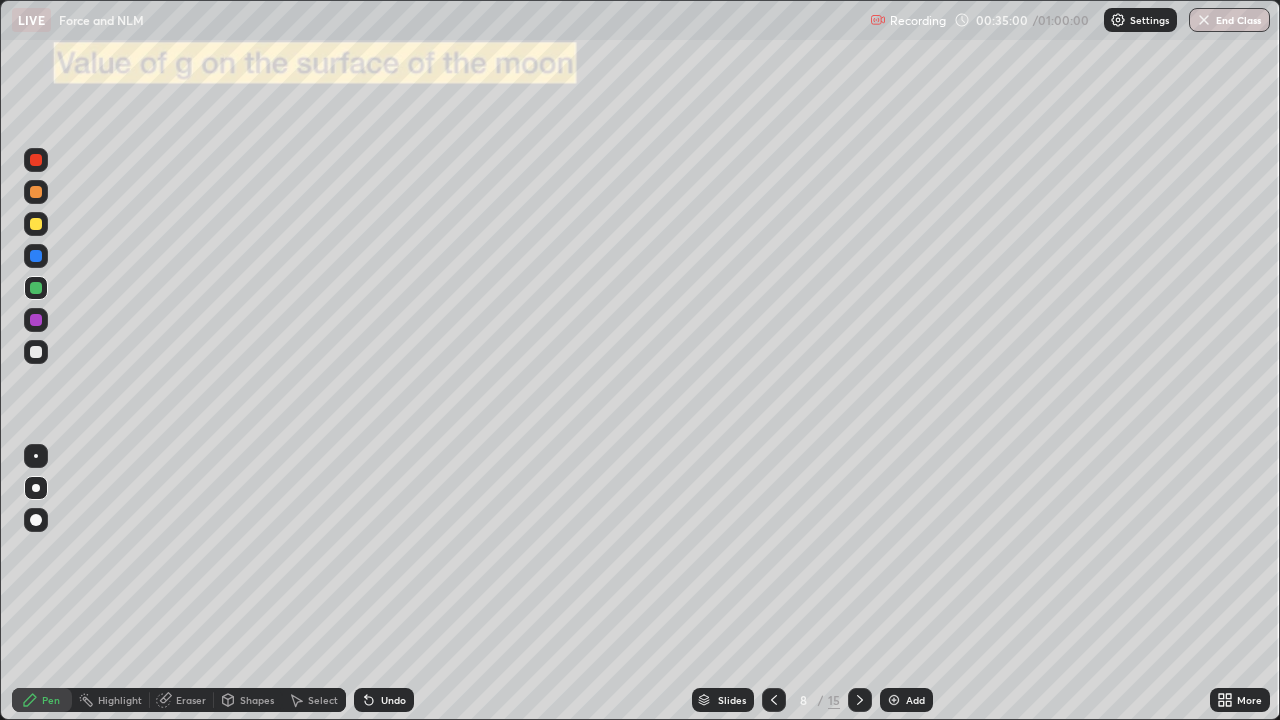 click on "Undo" at bounding box center (384, 700) 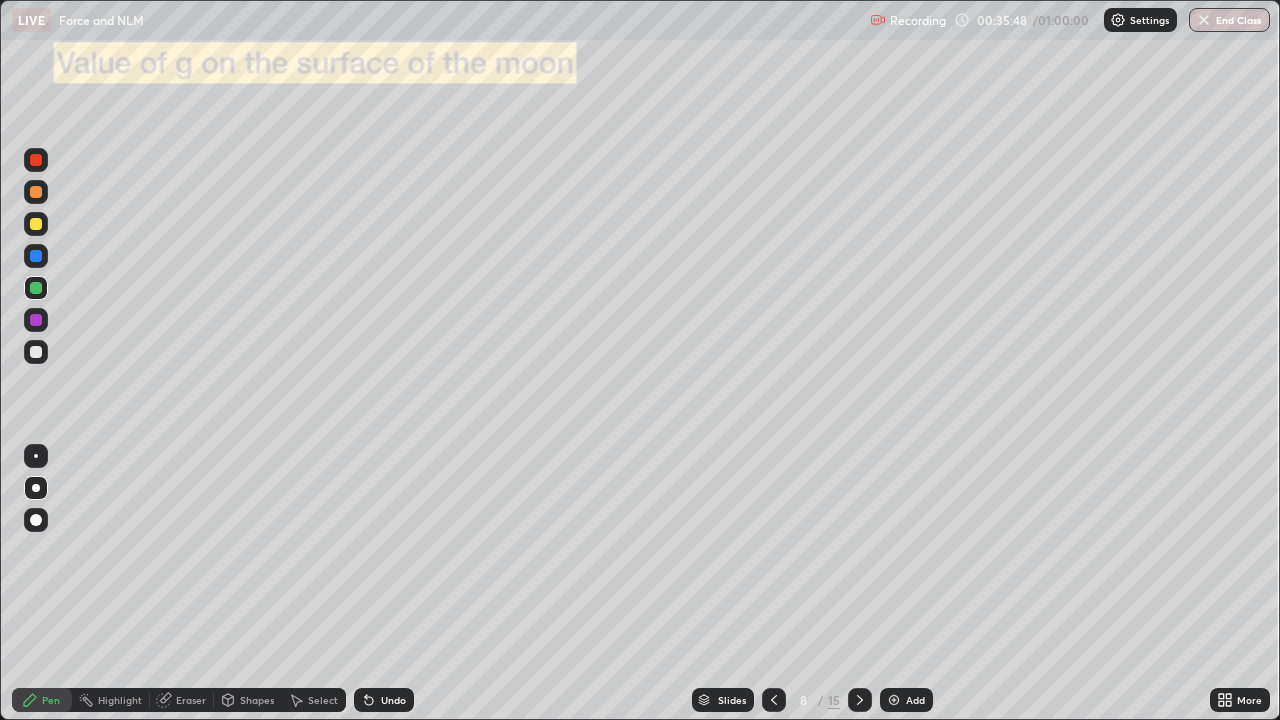 click on "Undo" at bounding box center (393, 700) 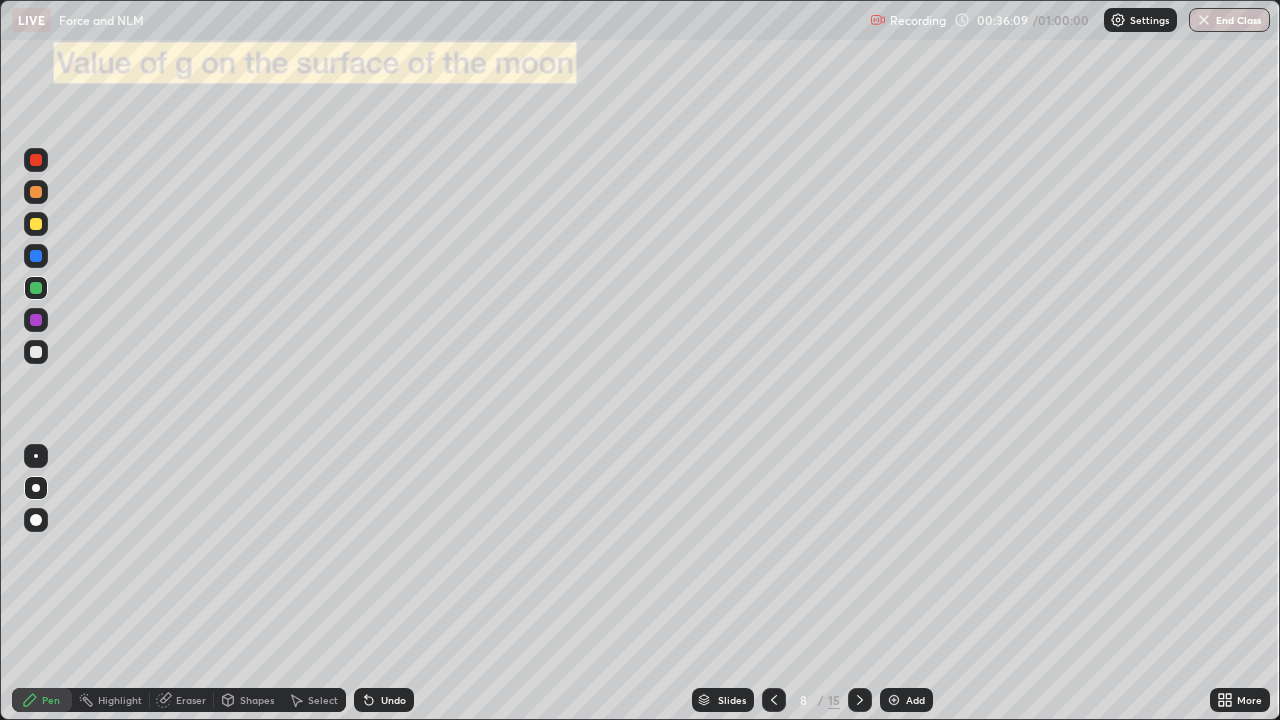 click 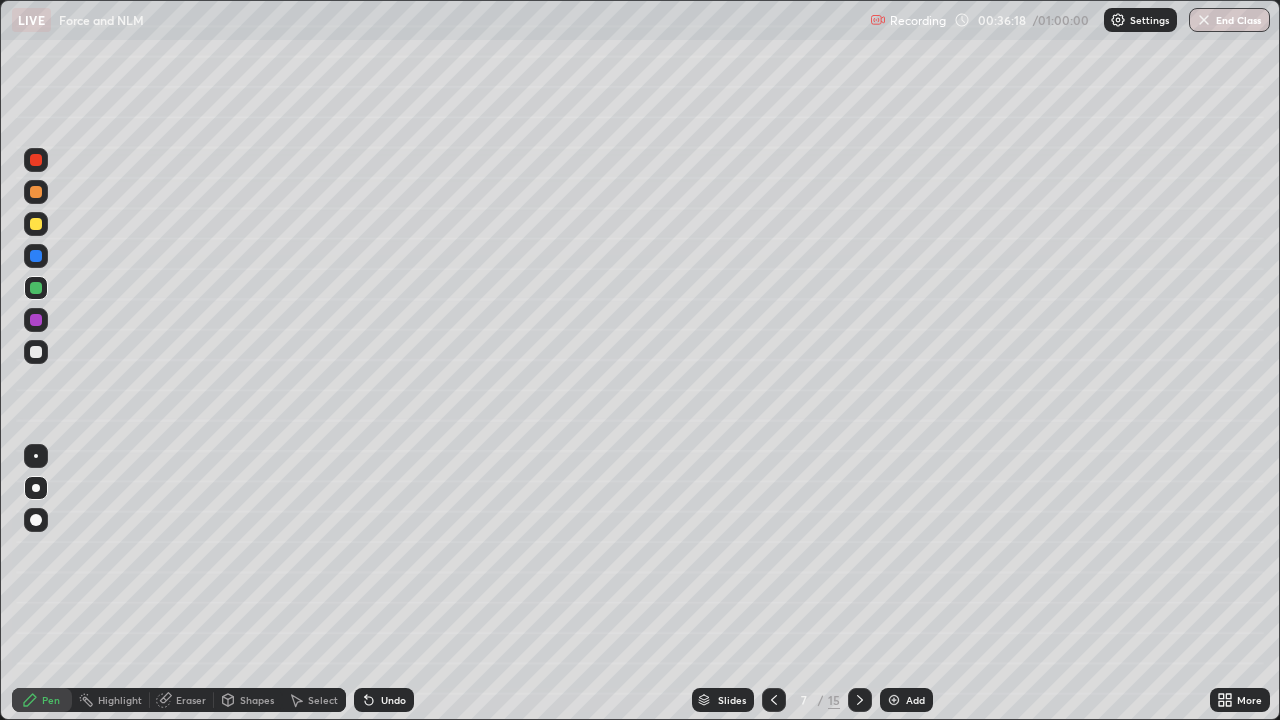 click 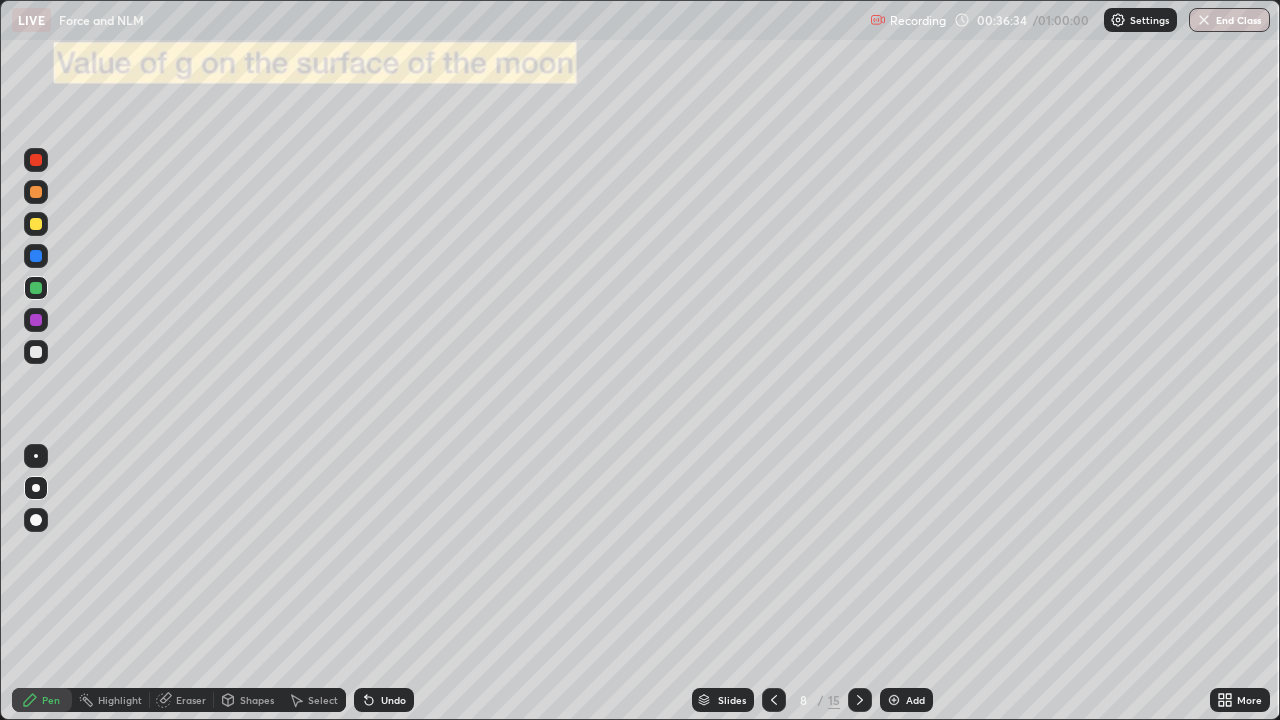 click 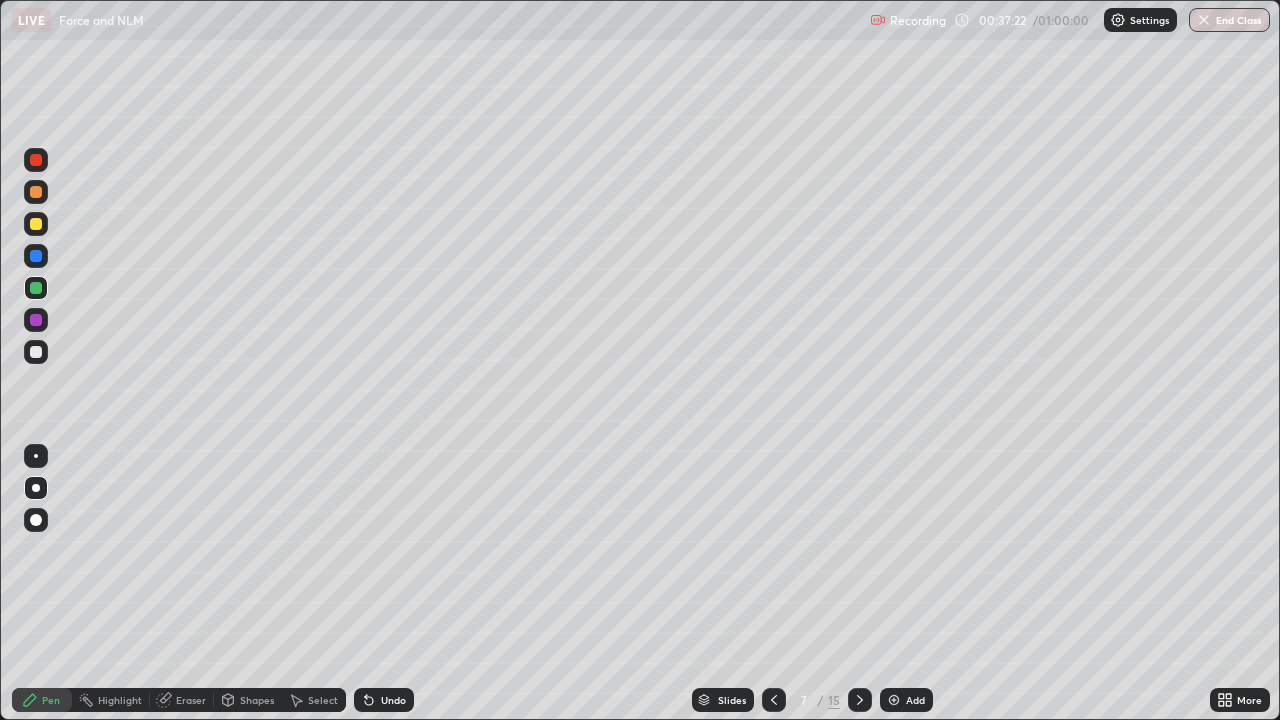 click at bounding box center [860, 700] 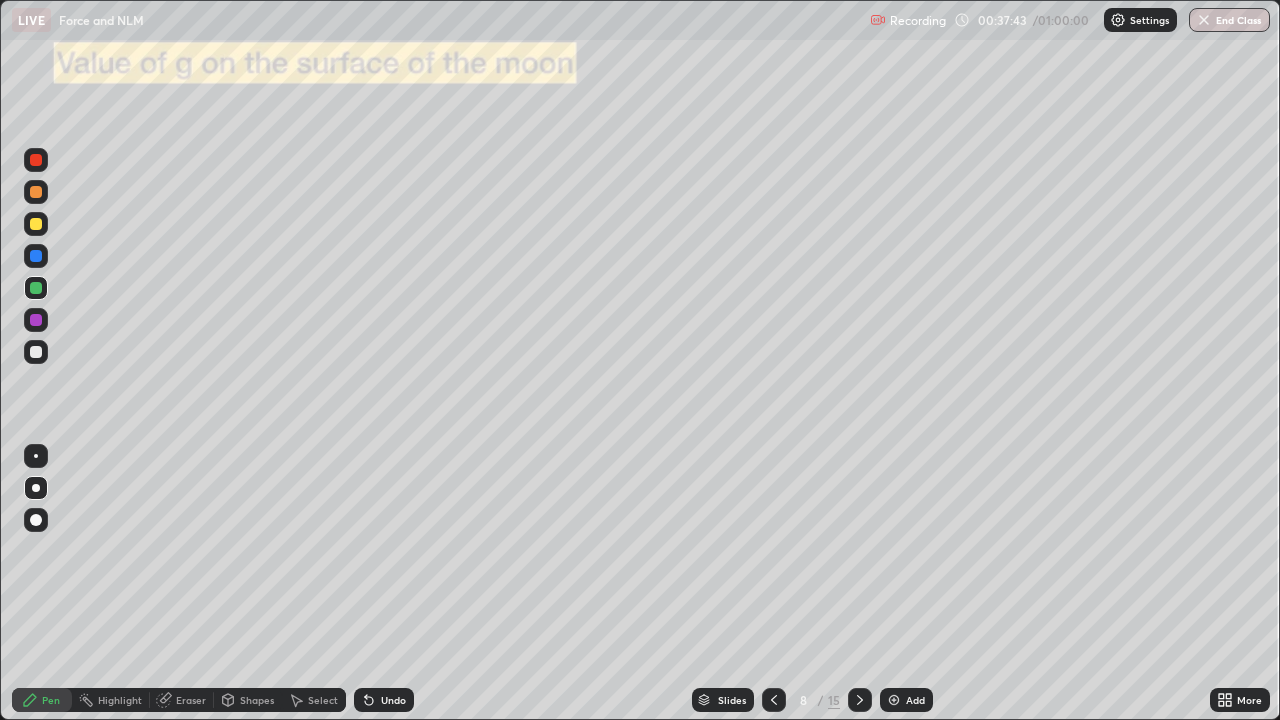 click on "Undo" at bounding box center [393, 700] 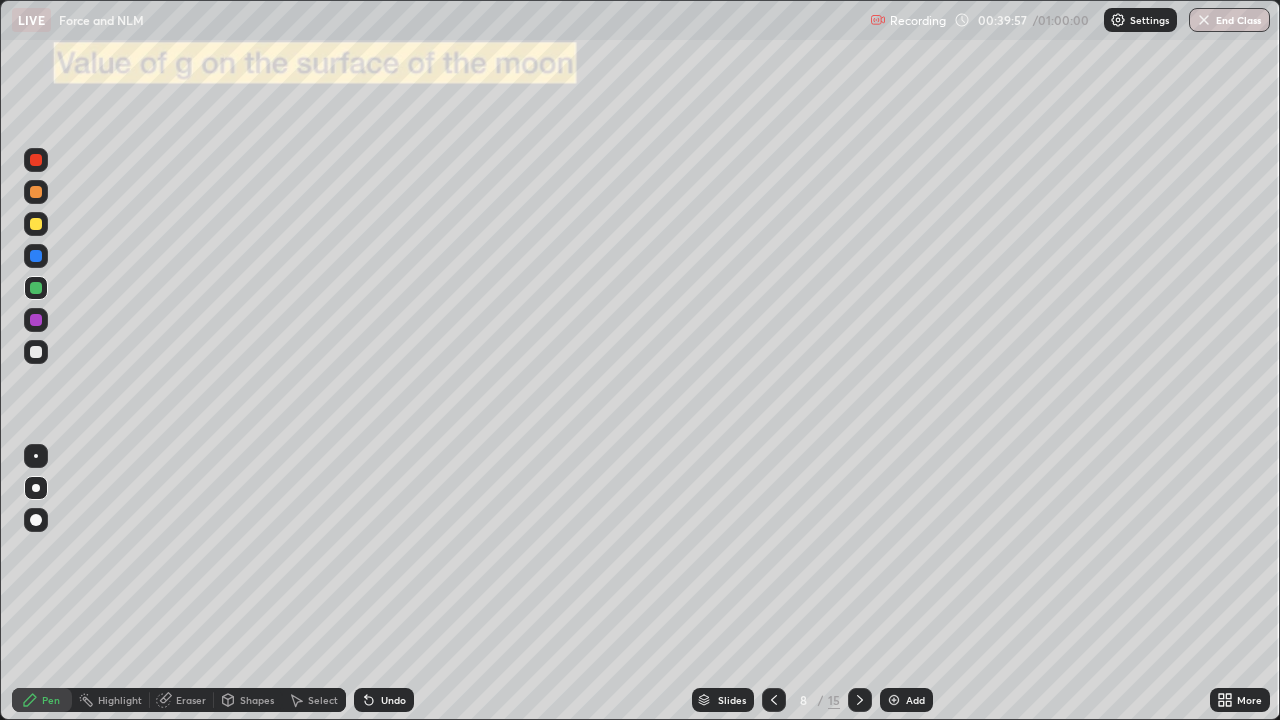 click 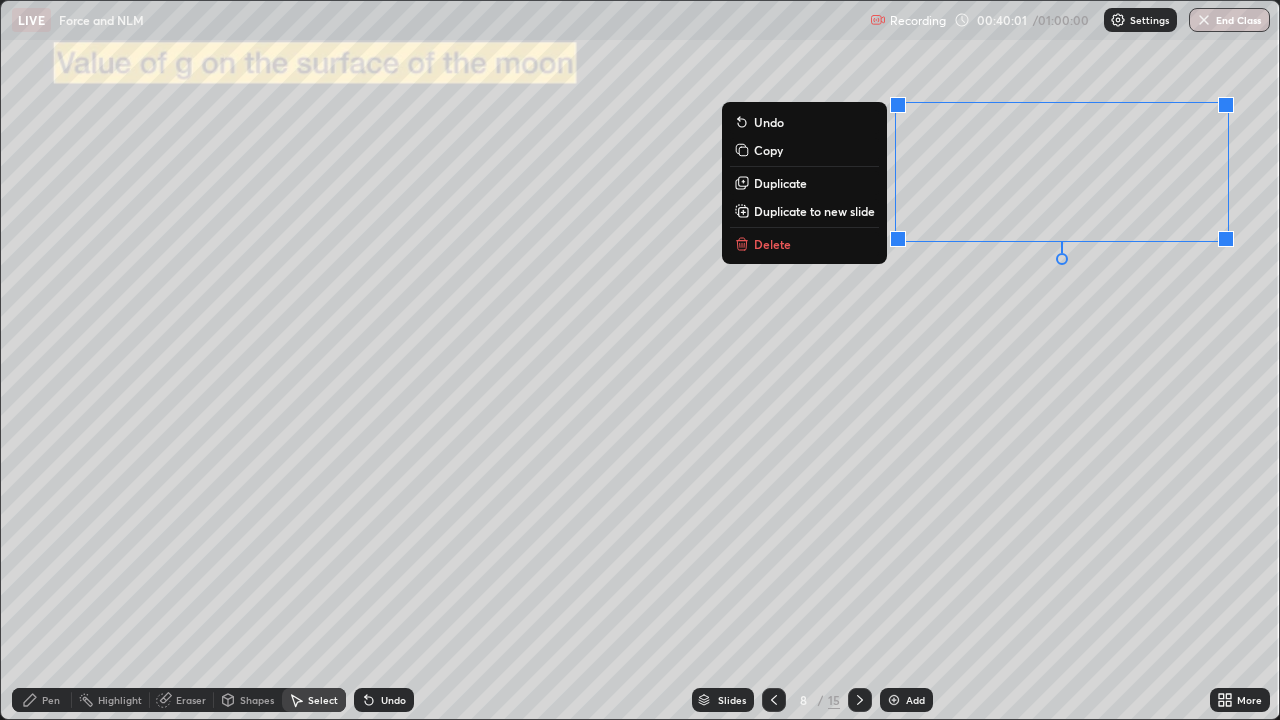 click on "0 ° Undo Copy Duplicate Duplicate to new slide Delete" at bounding box center (640, 360) 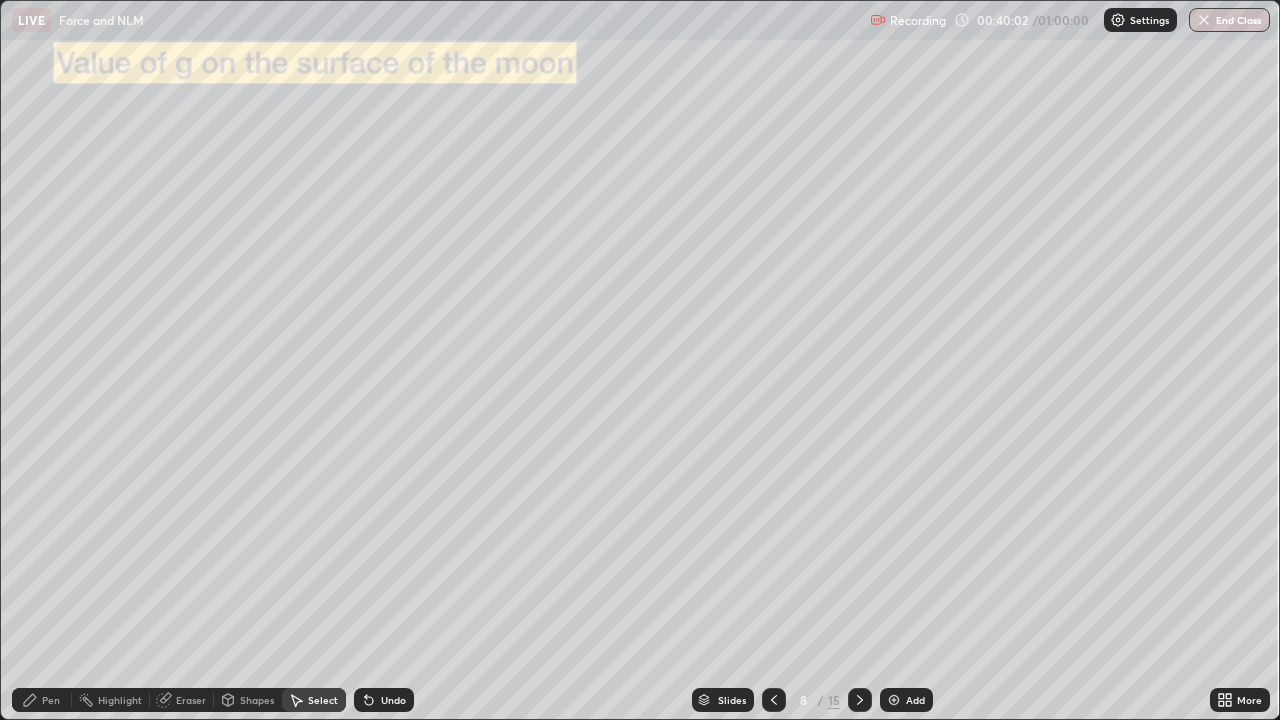 click on "Pen" at bounding box center [42, 700] 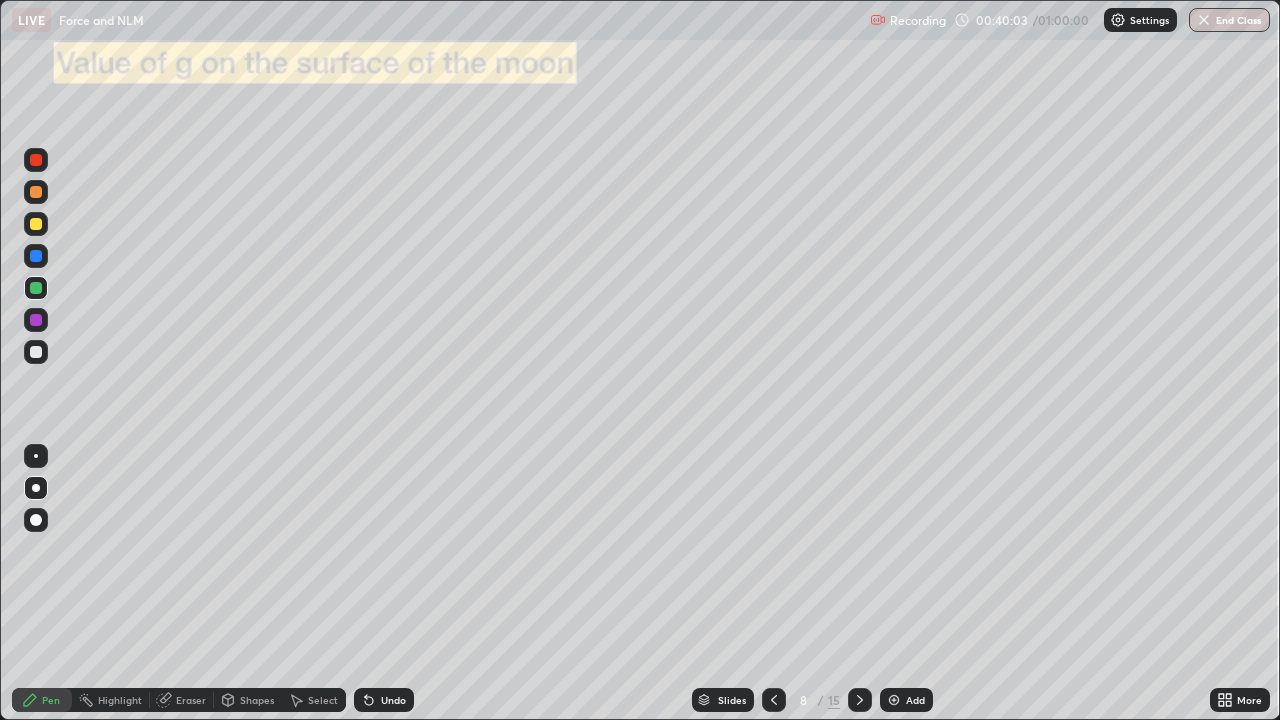 click at bounding box center [36, 352] 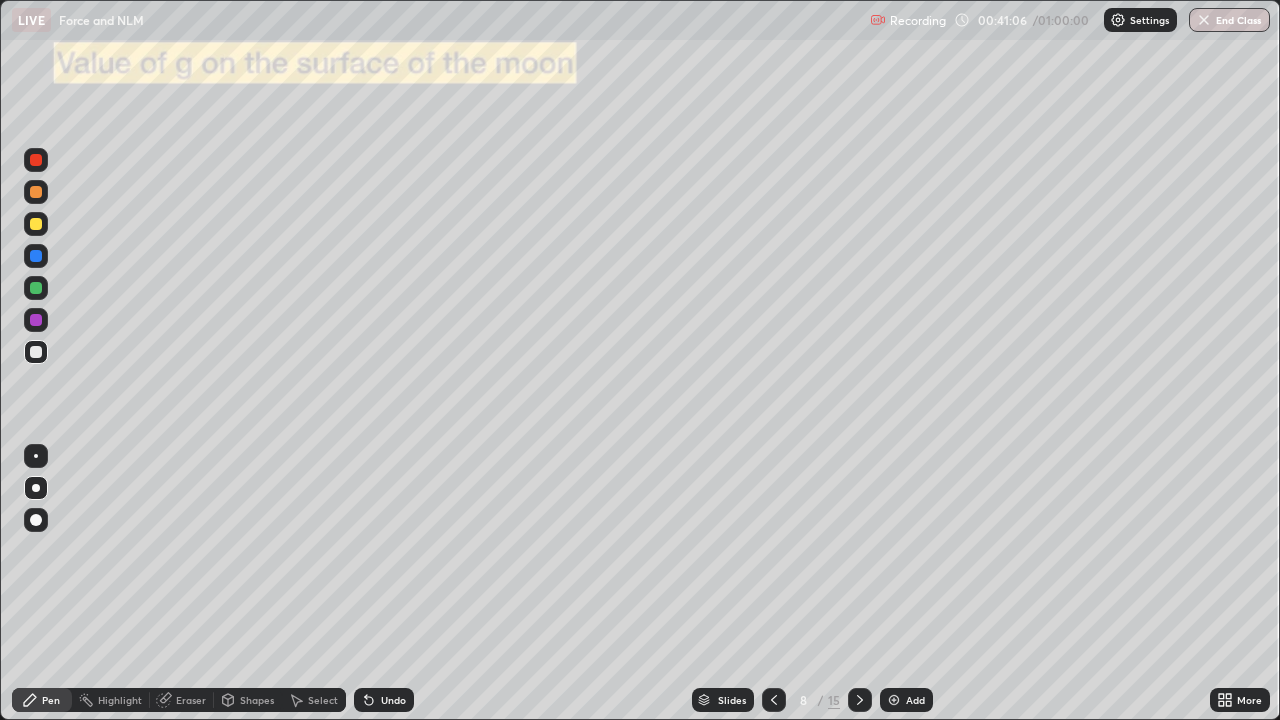 click 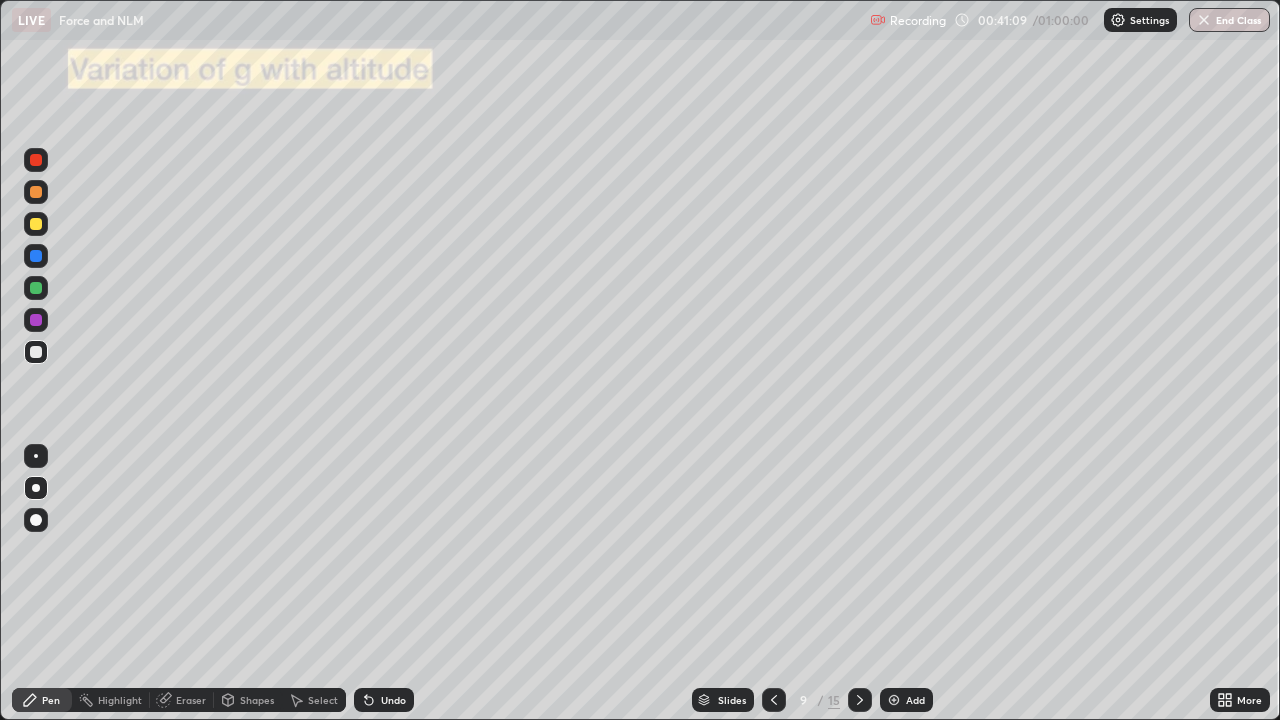 click at bounding box center [774, 700] 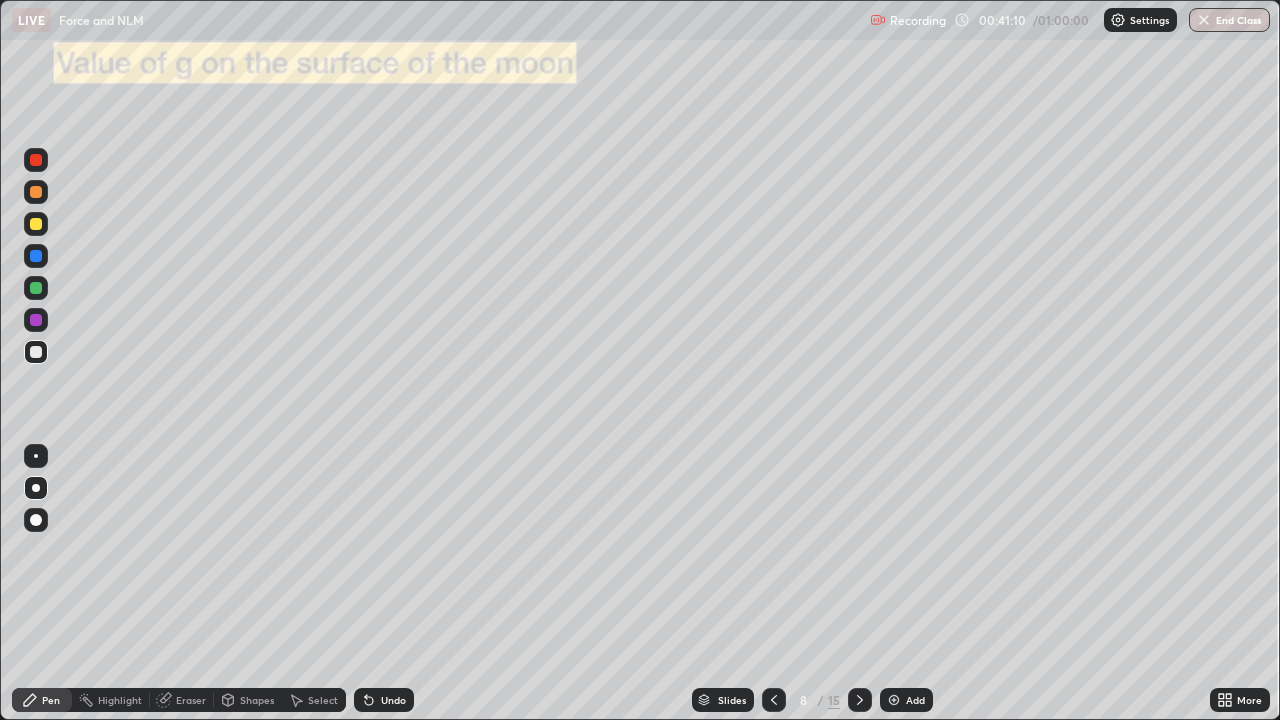 click at bounding box center [894, 700] 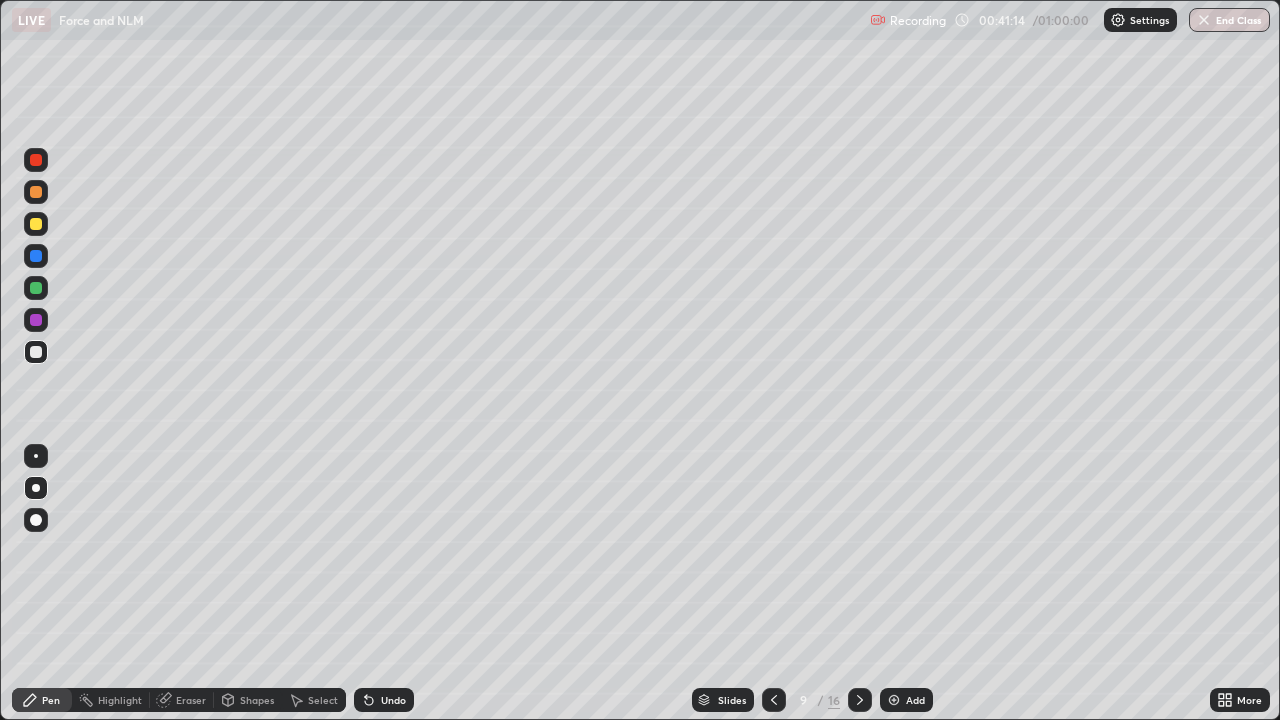 click at bounding box center [36, 352] 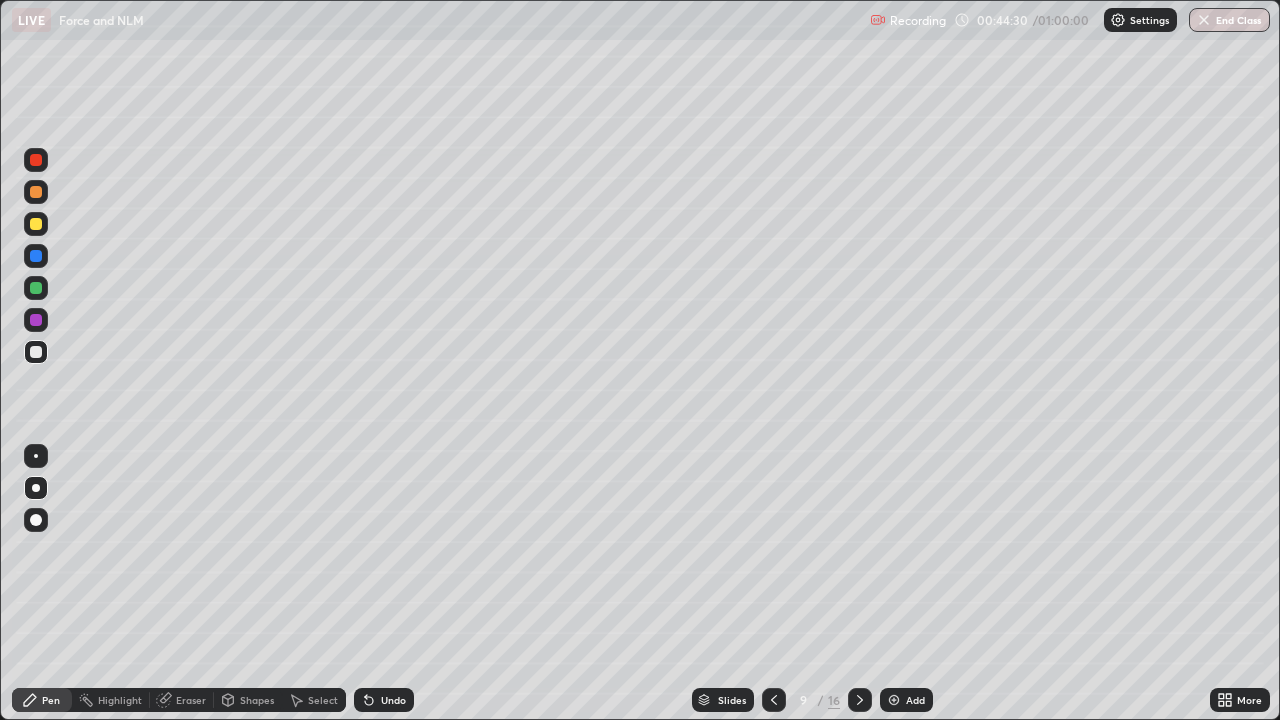 click 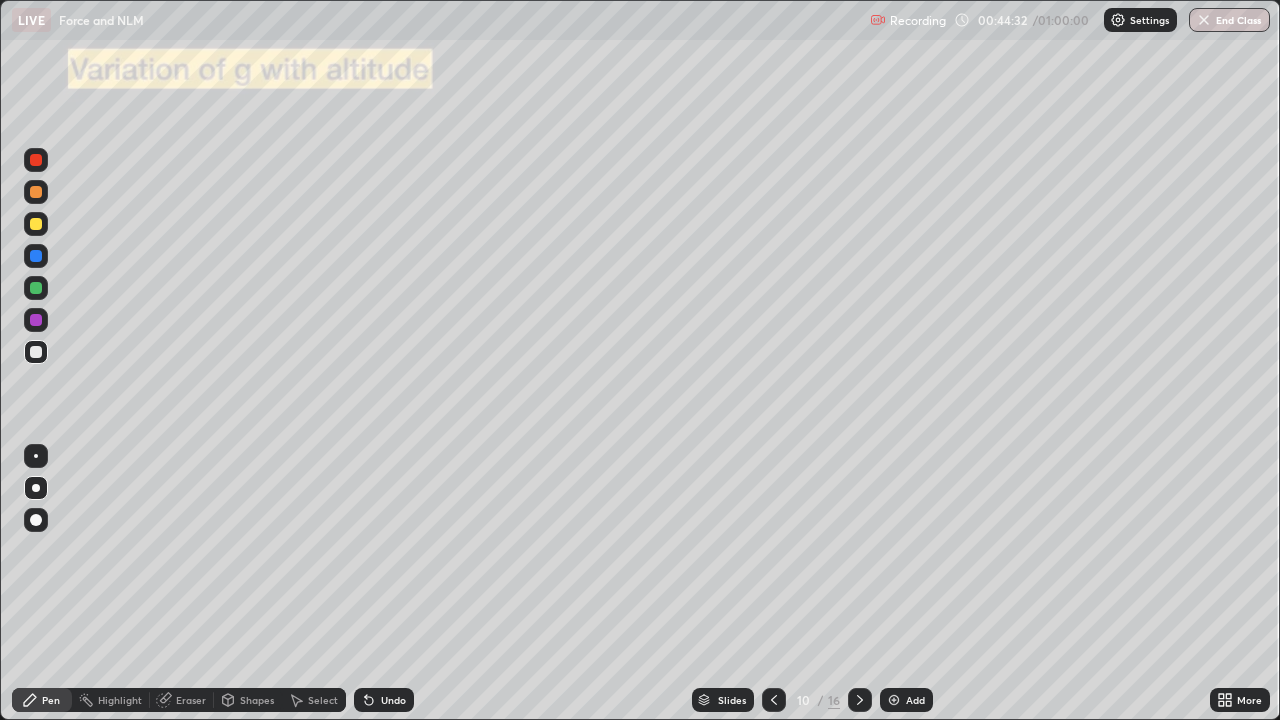 click 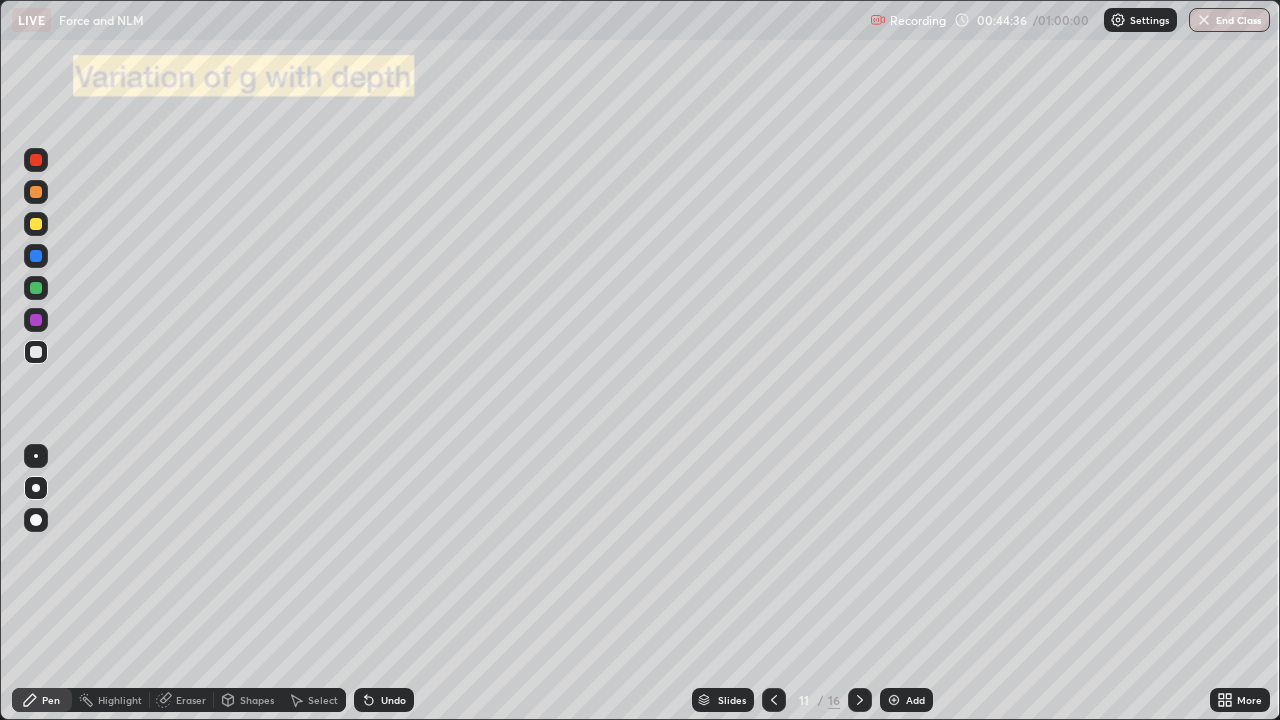 click at bounding box center [860, 700] 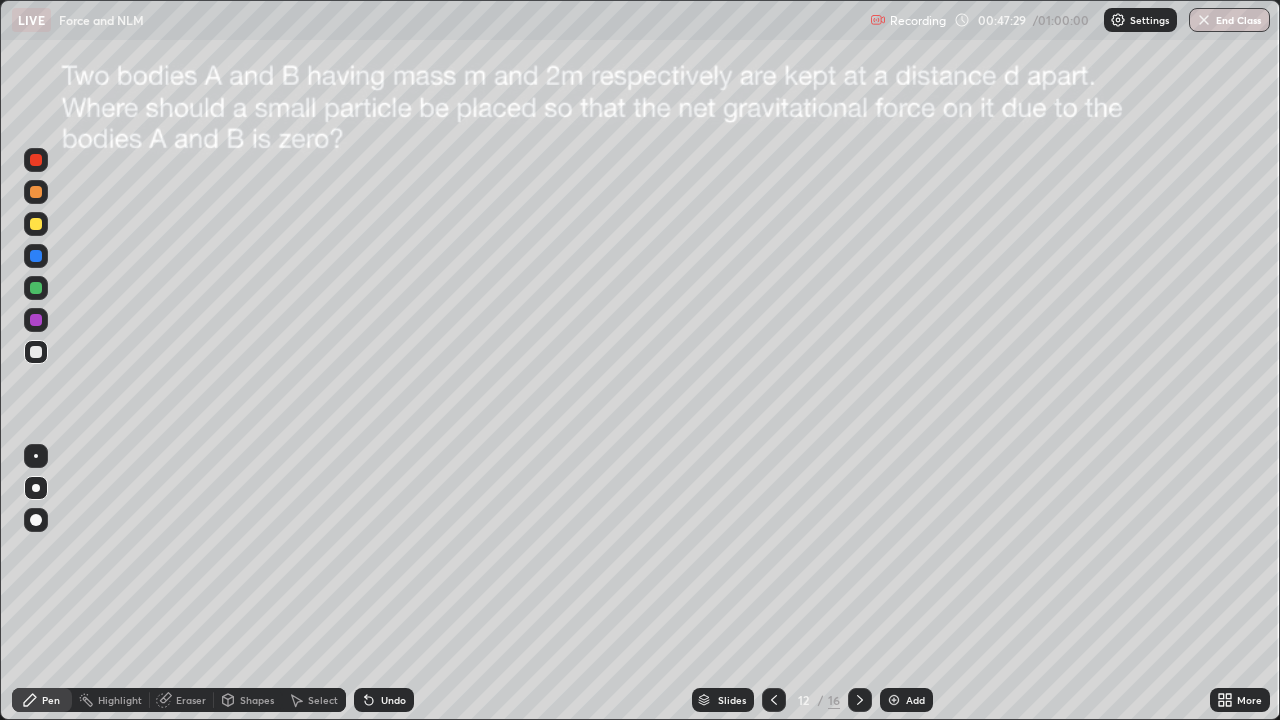 click 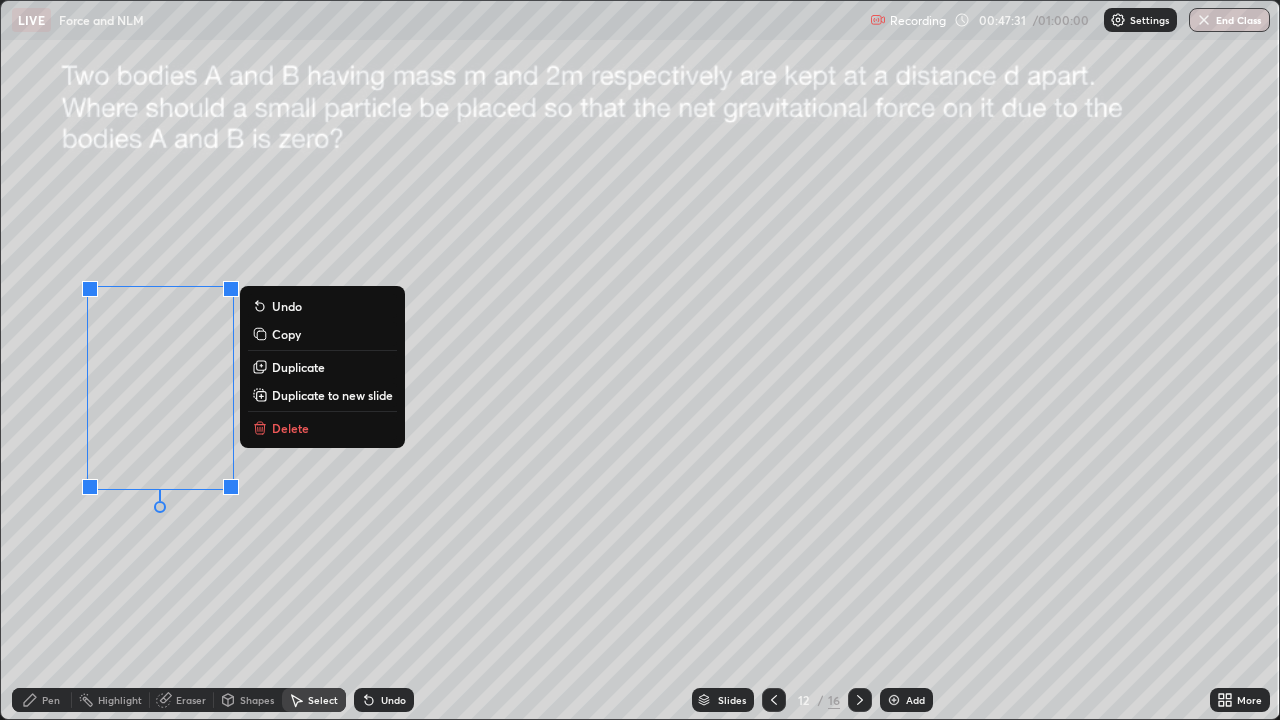 click on "Delete" at bounding box center [290, 428] 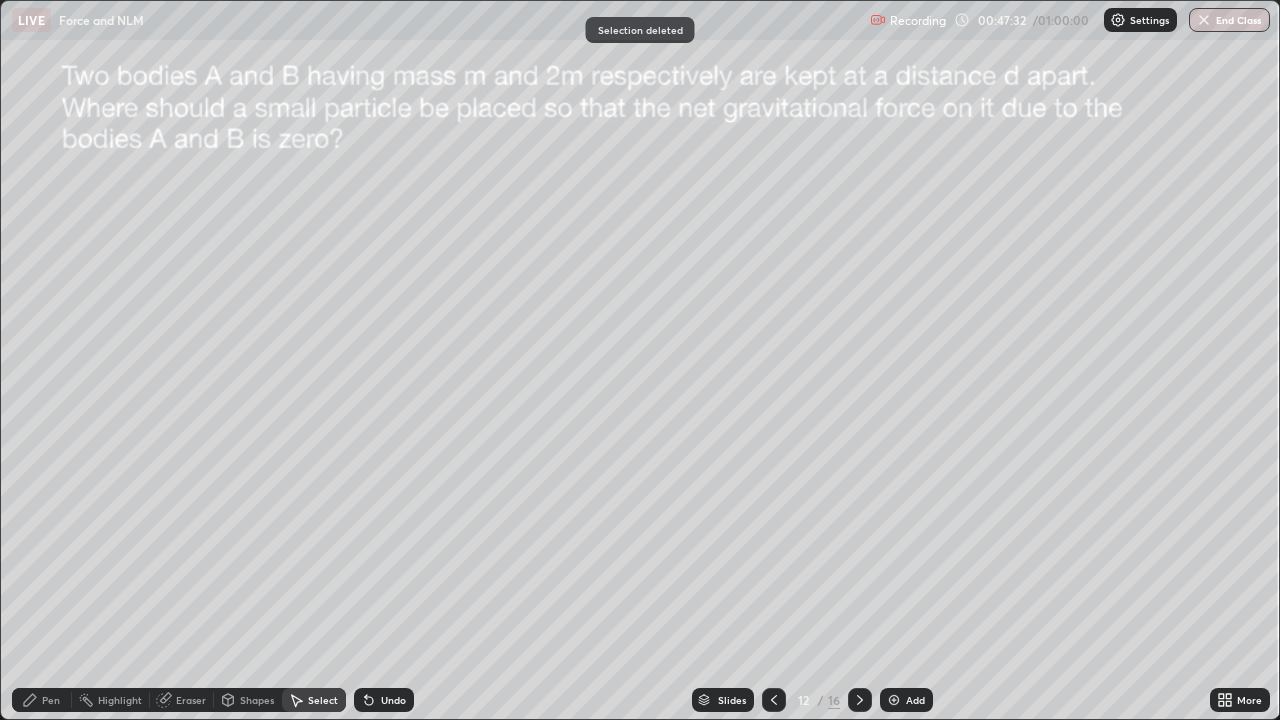 click on "Pen" at bounding box center [51, 700] 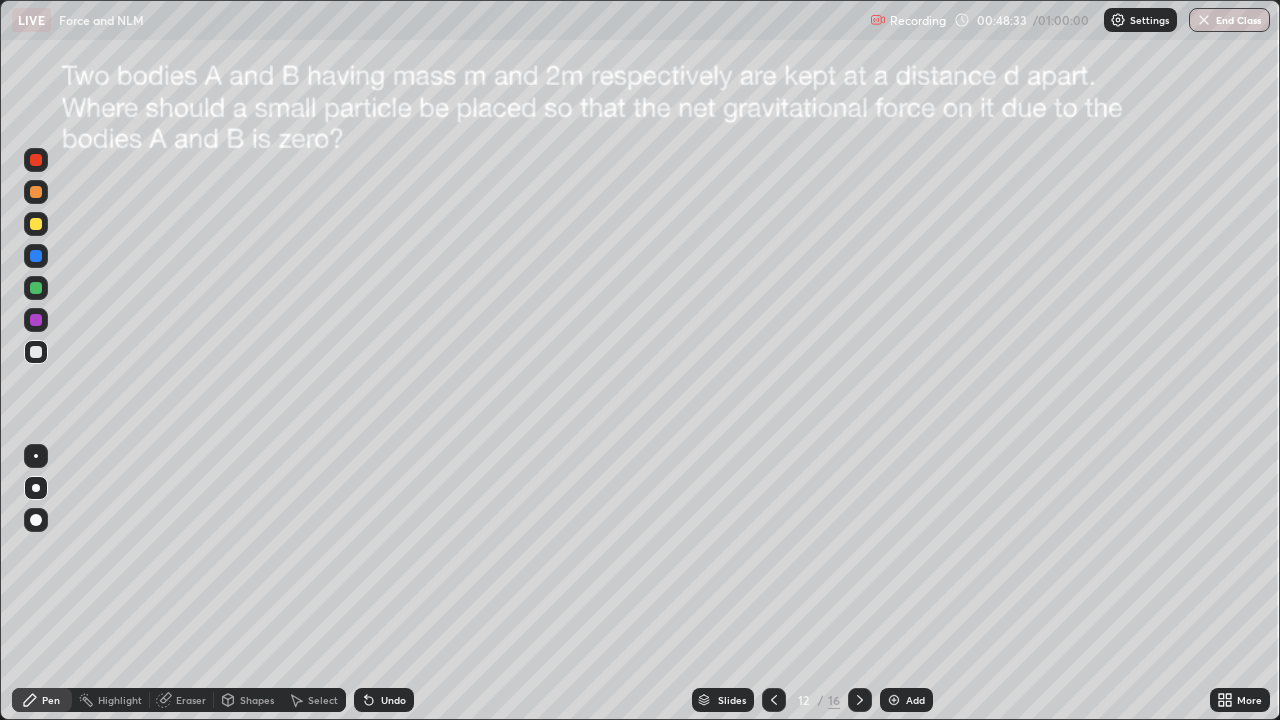 click at bounding box center [36, 192] 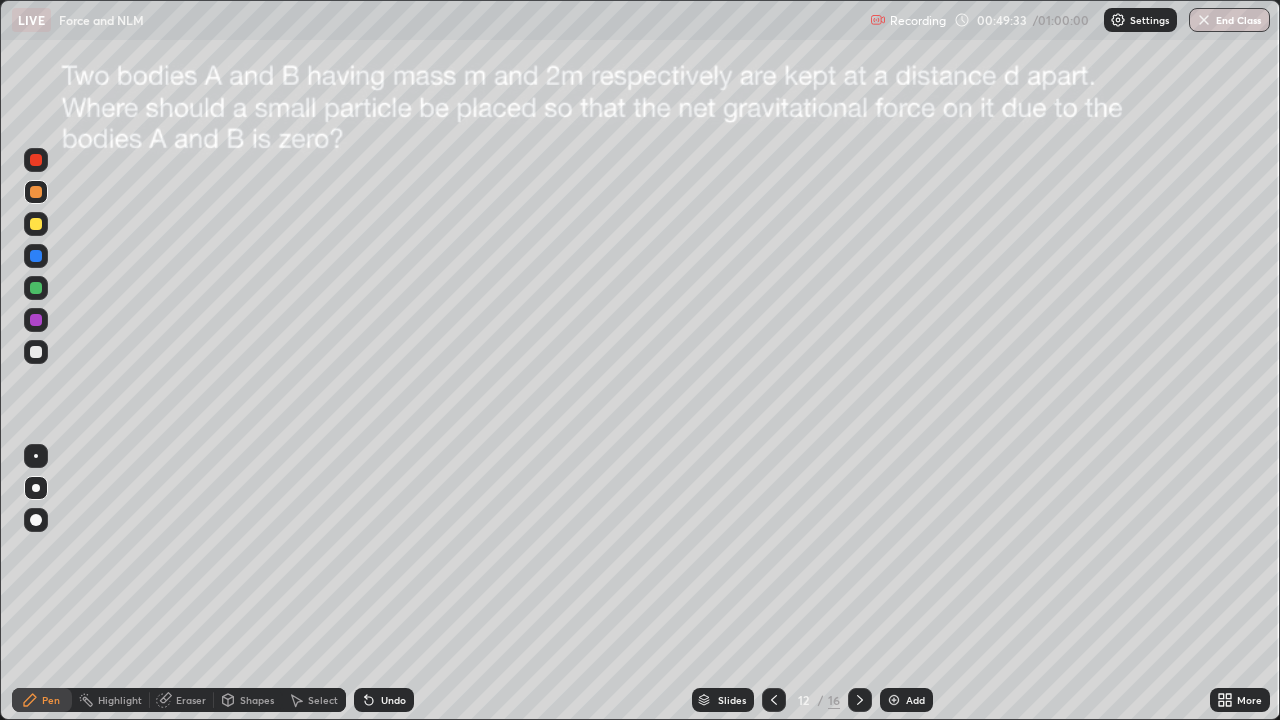 click at bounding box center (36, 488) 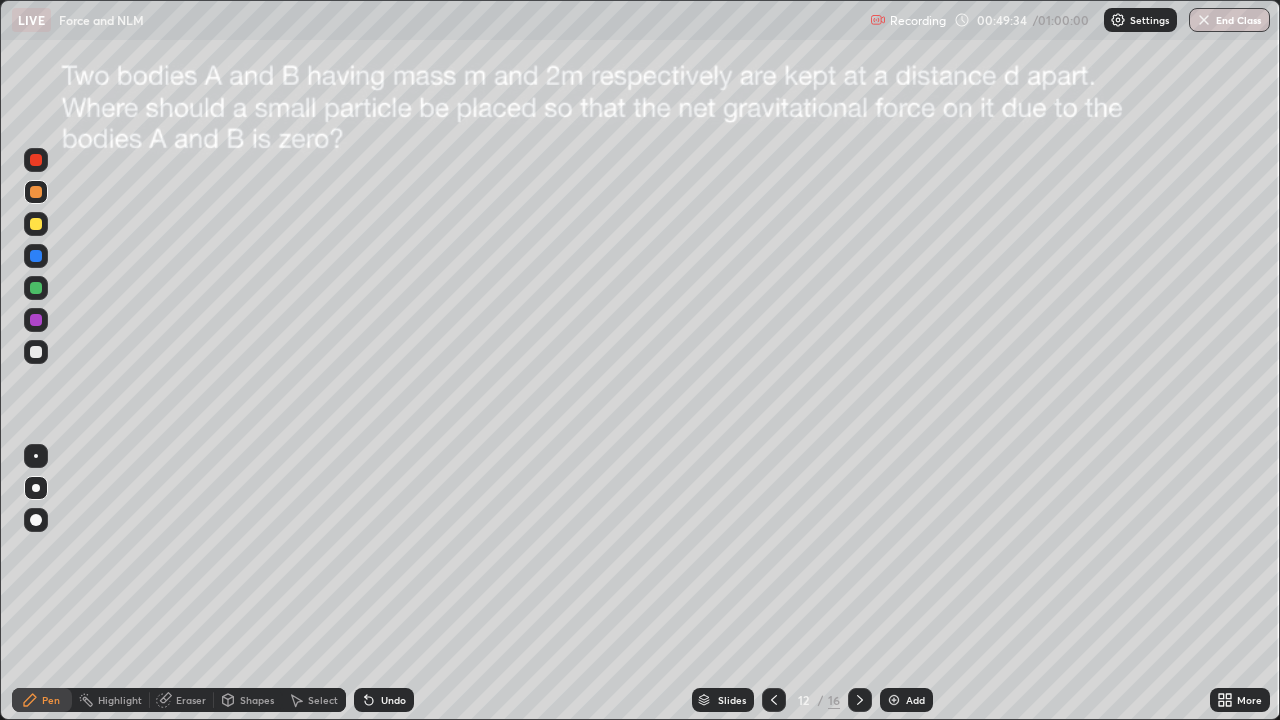click at bounding box center [36, 488] 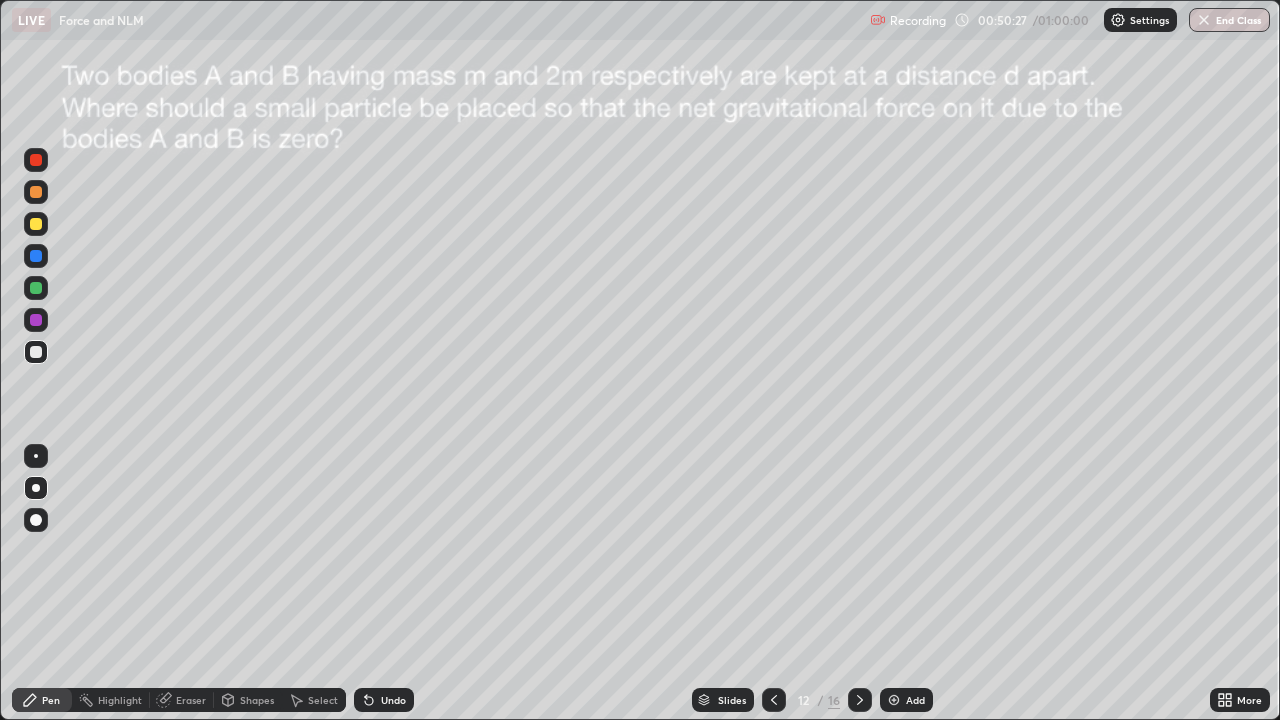 click at bounding box center [36, 256] 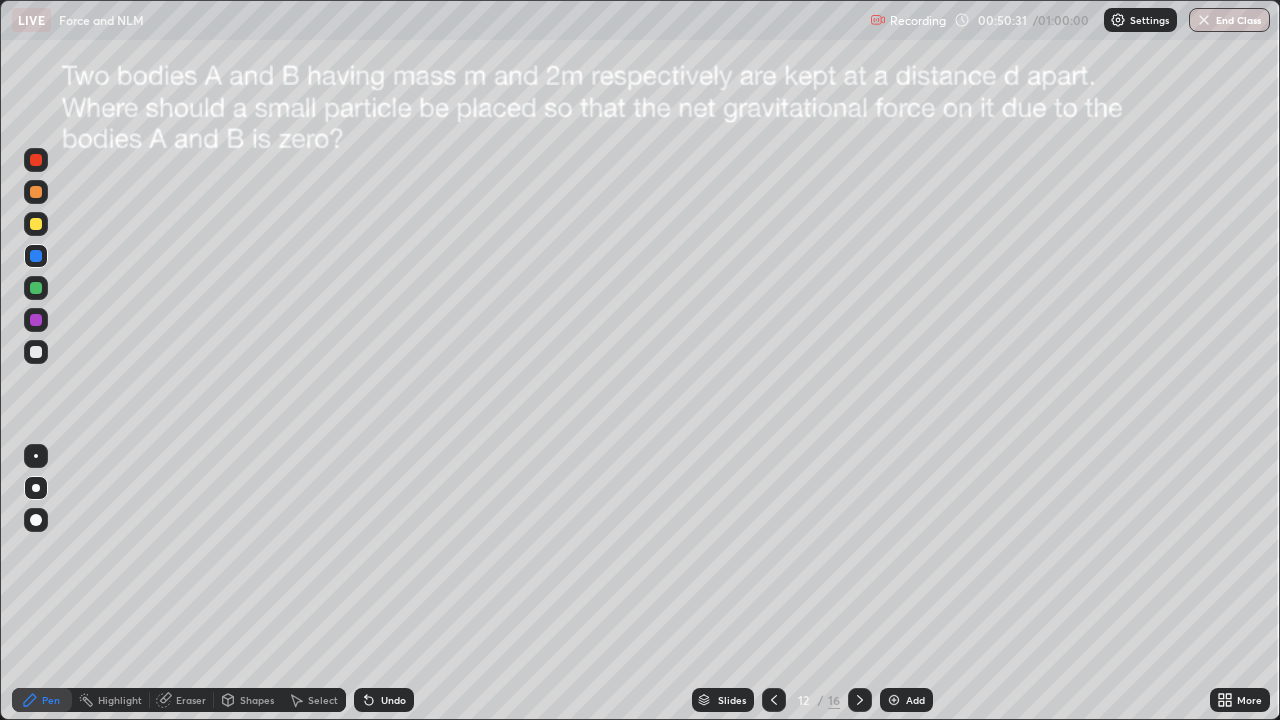 click on "Undo" at bounding box center [393, 700] 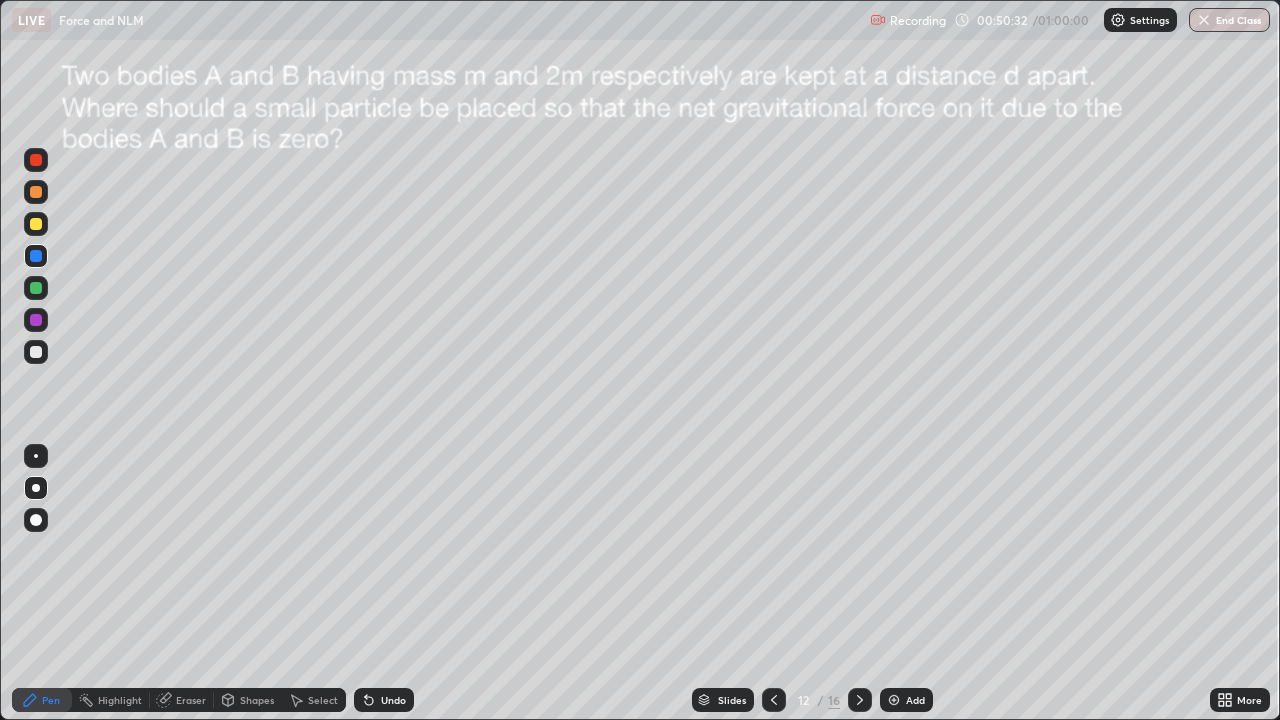 click on "Undo" at bounding box center (393, 700) 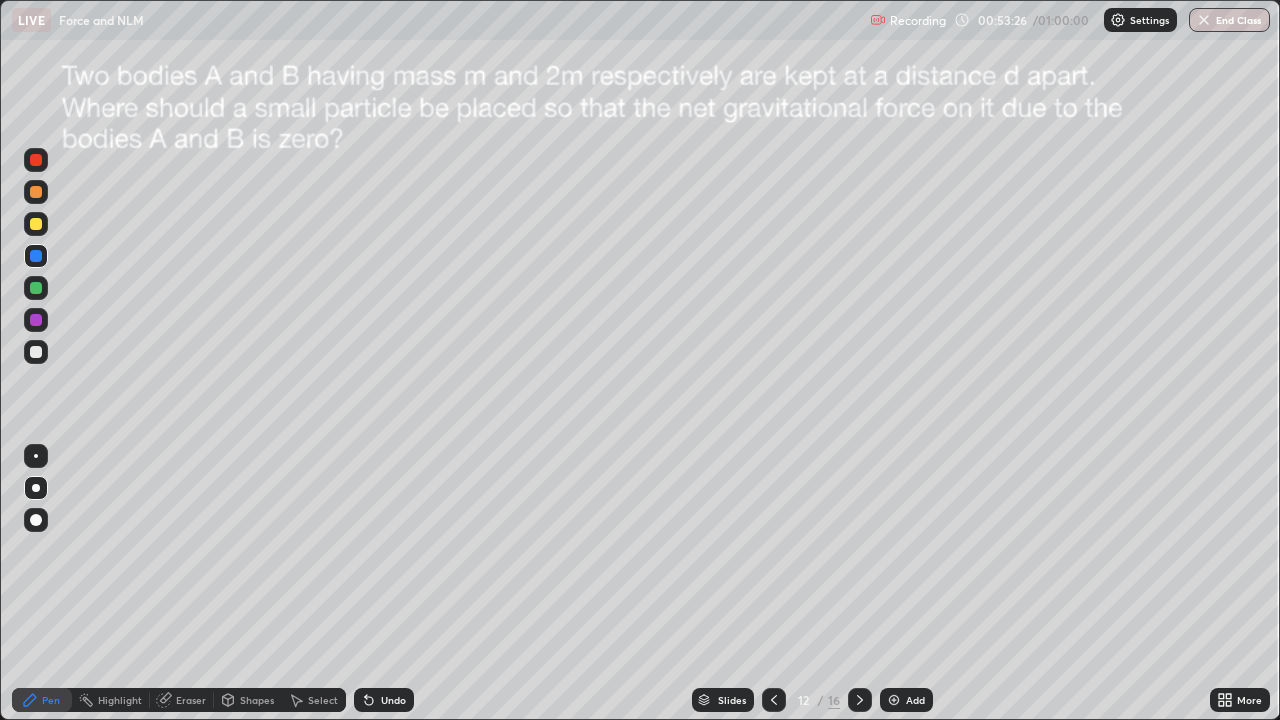 click on "Undo" at bounding box center (384, 700) 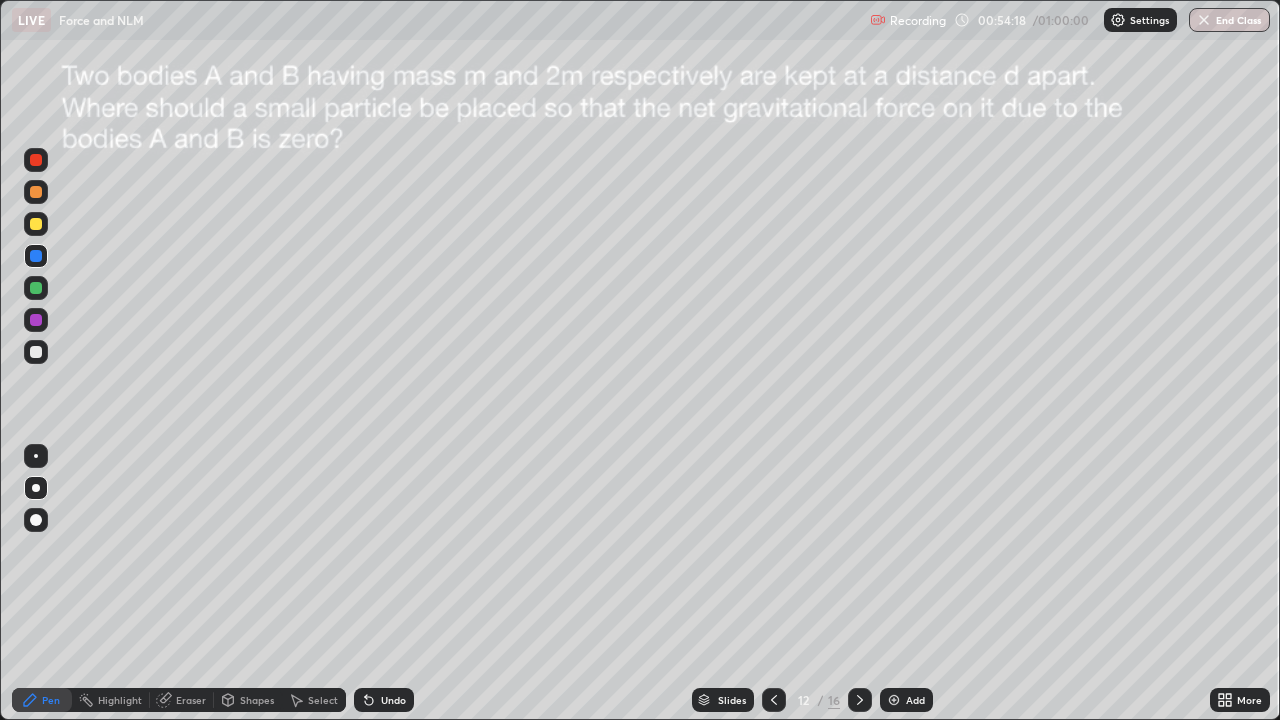 click on "Add" at bounding box center (906, 700) 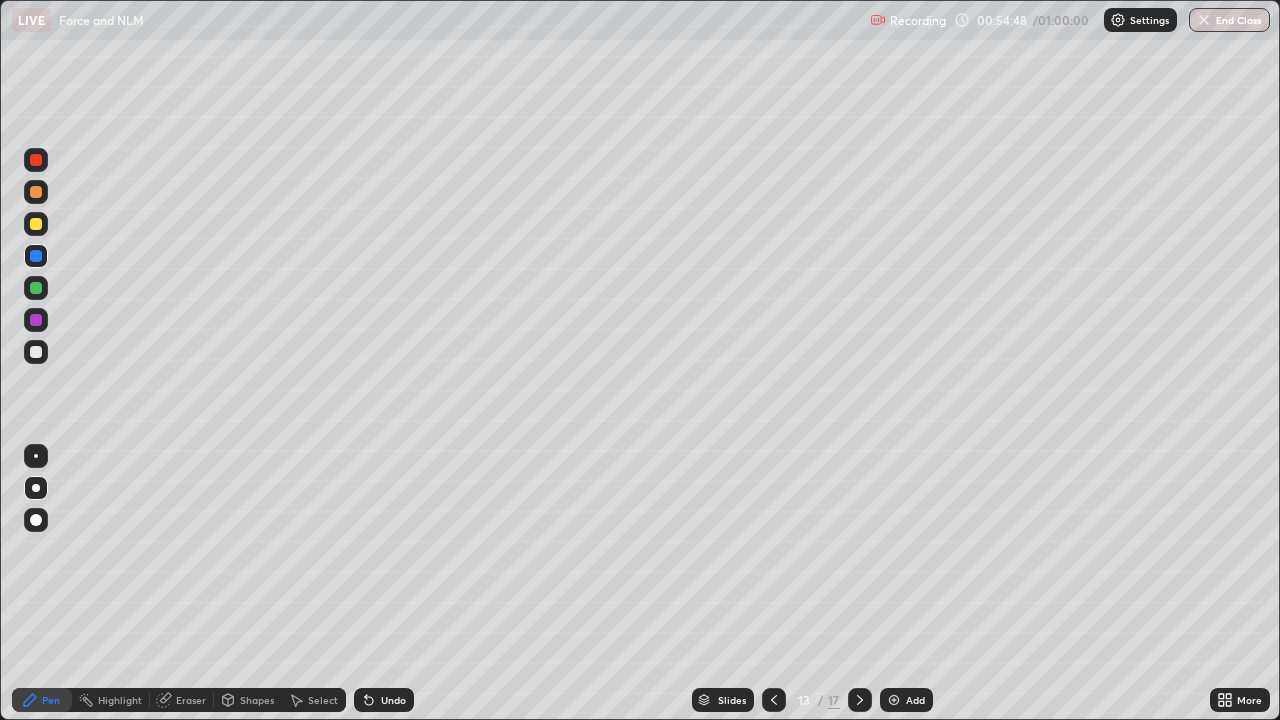 click at bounding box center [774, 700] 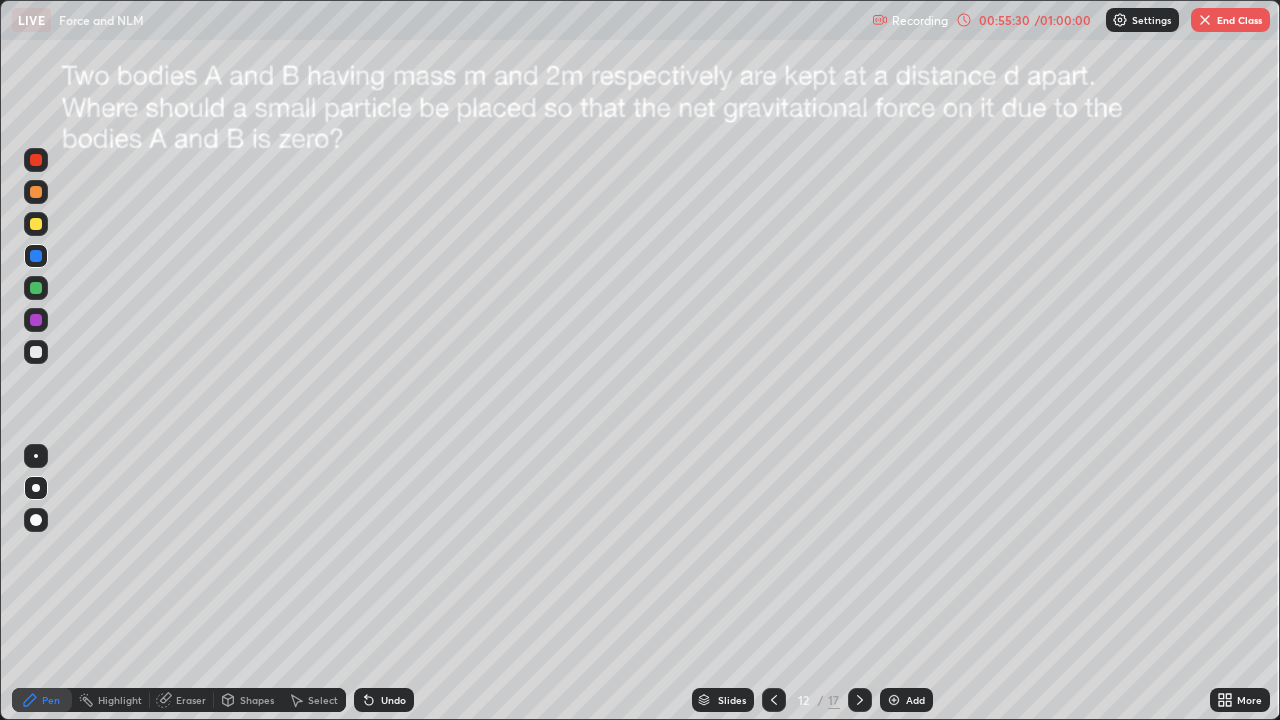 click on "Select" at bounding box center [323, 700] 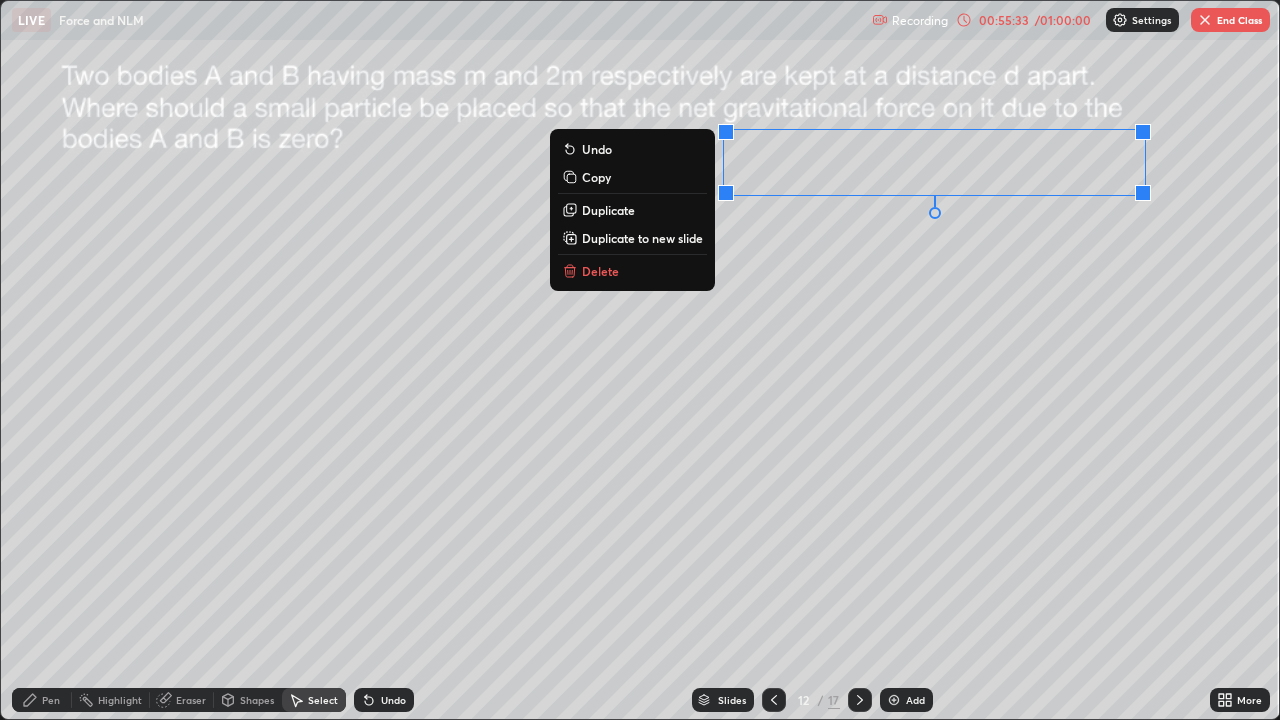 click on "Delete" at bounding box center (600, 271) 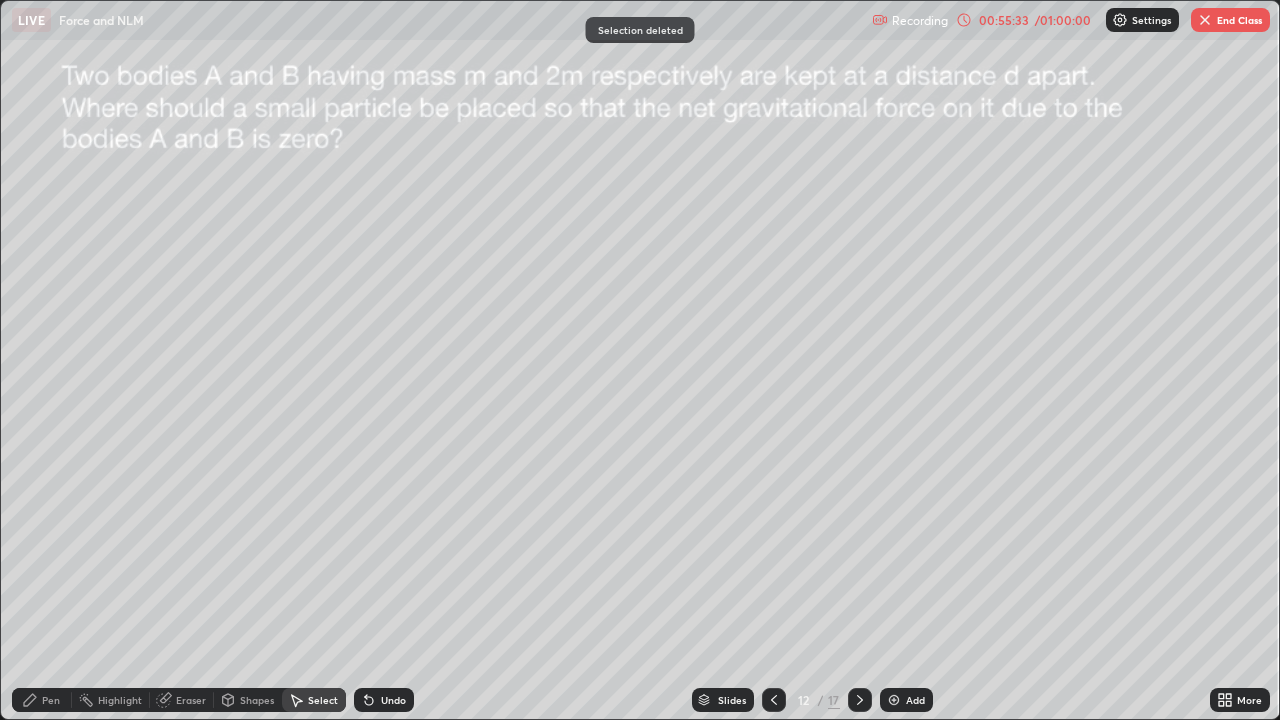 click on "0 ° Undo Copy Duplicate Duplicate to new slide Delete" at bounding box center [640, 360] 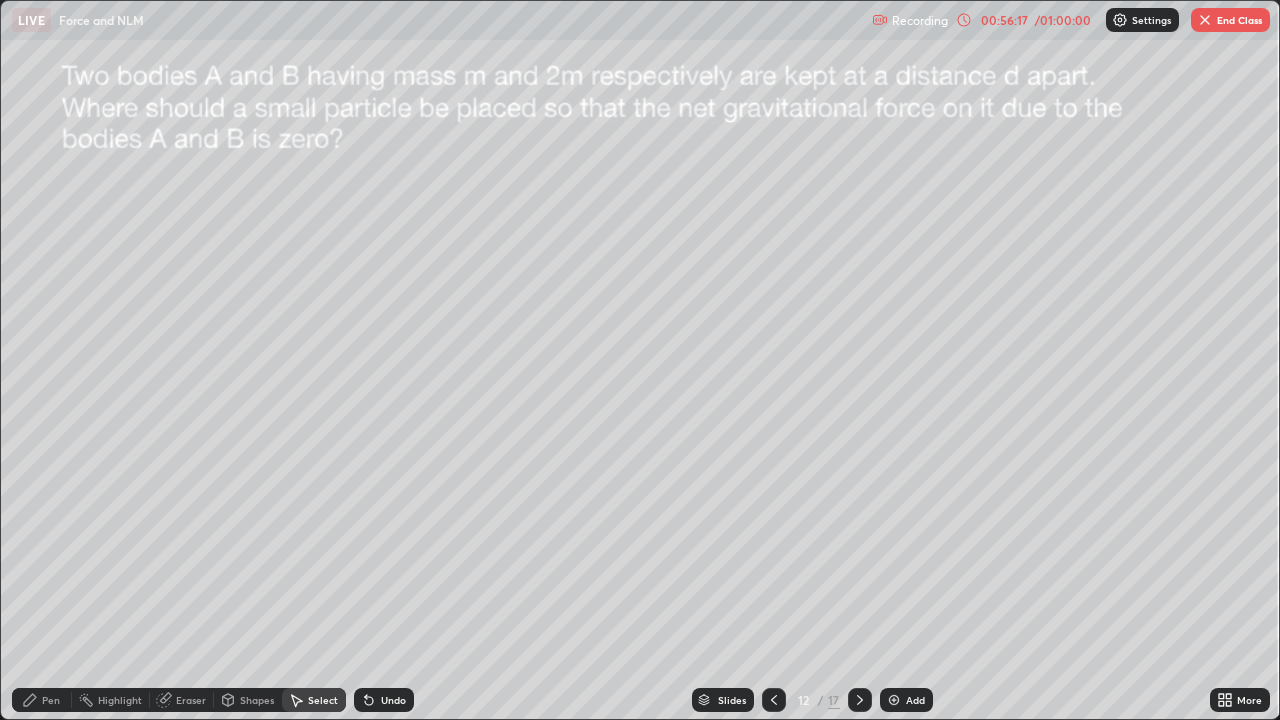 click on "0 ° Undo Copy Duplicate Duplicate to new slide Delete" at bounding box center (640, 360) 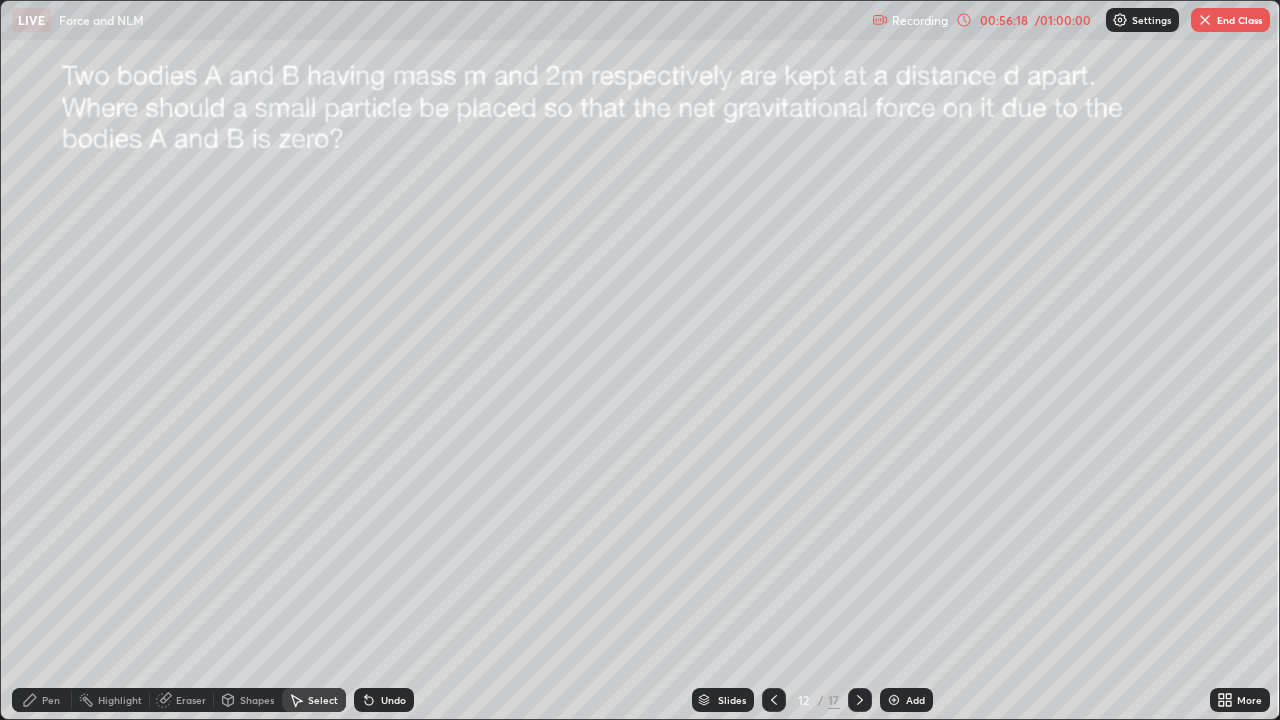 click on "0 ° Undo Copy Duplicate Duplicate to new slide Delete" at bounding box center [640, 360] 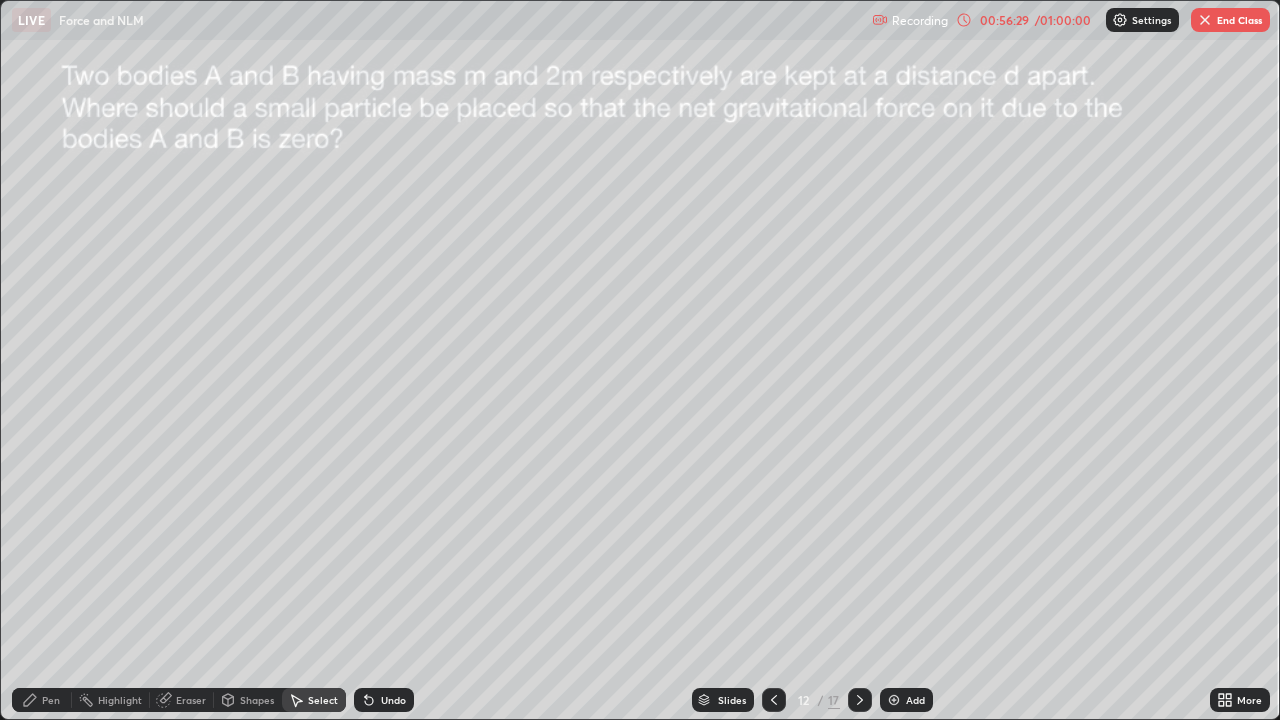 click 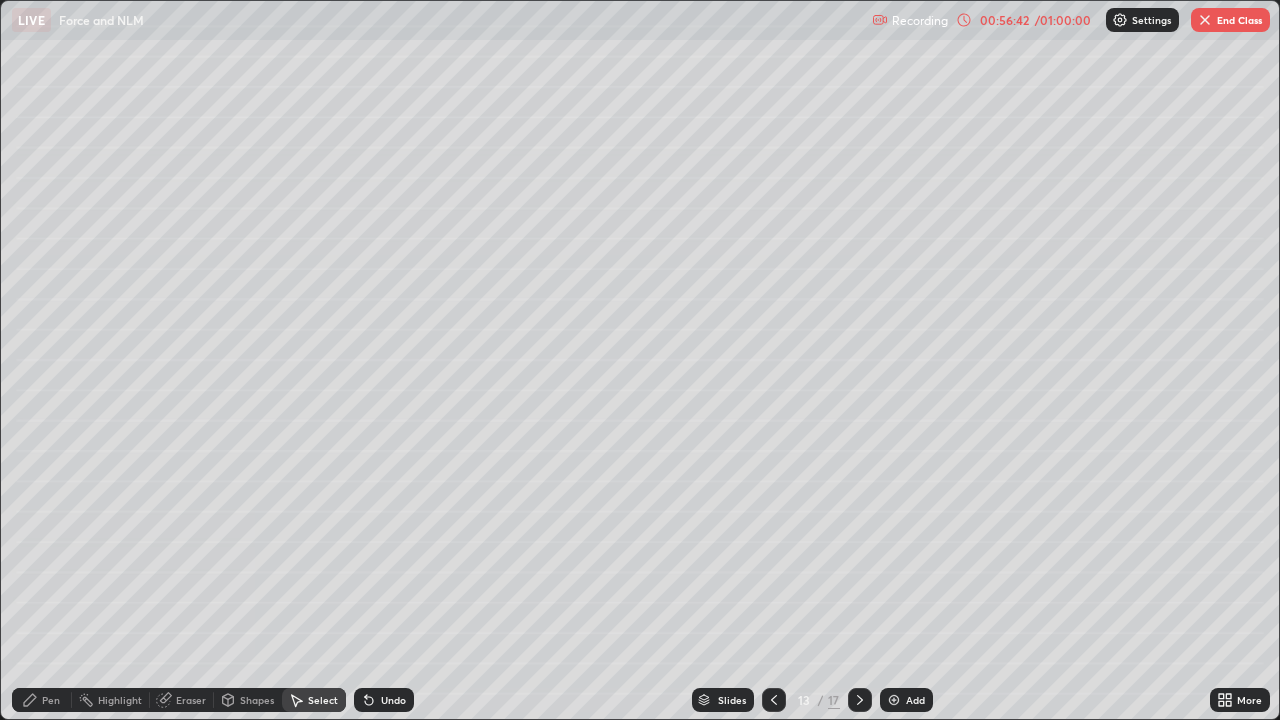 click on "0 ° Undo Copy Duplicate Duplicate to new slide Delete" at bounding box center (640, 360) 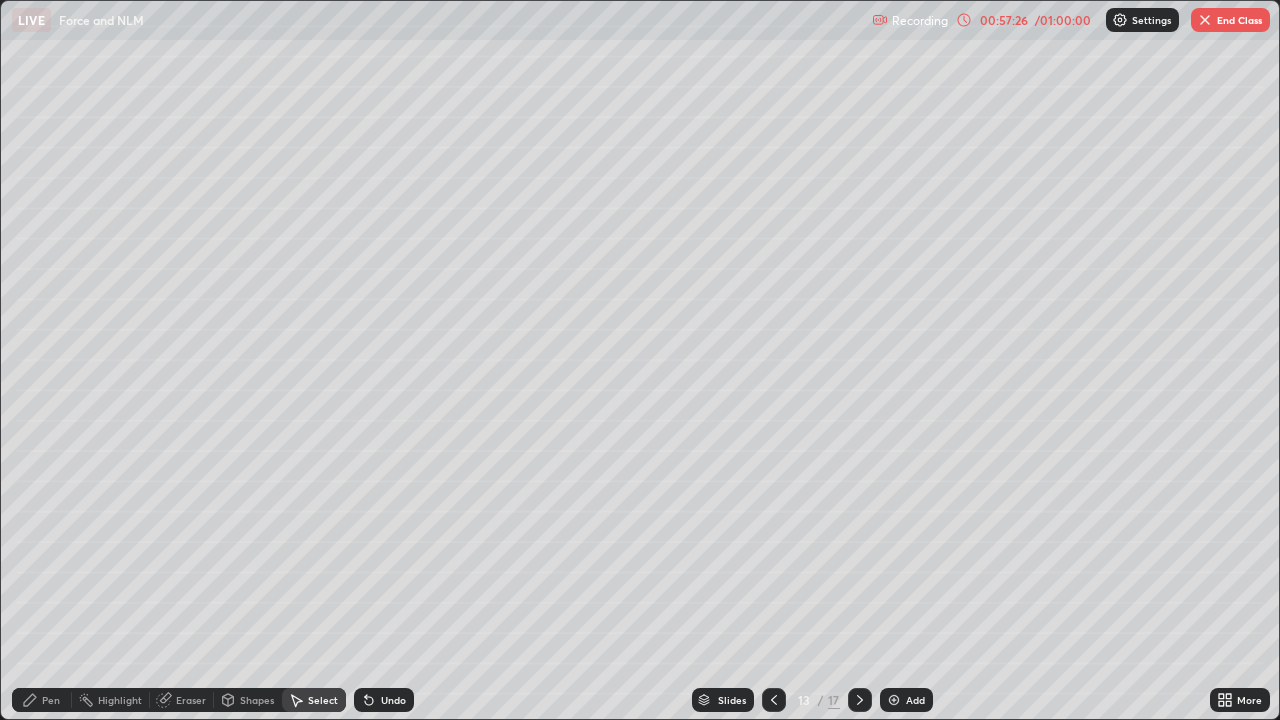 click 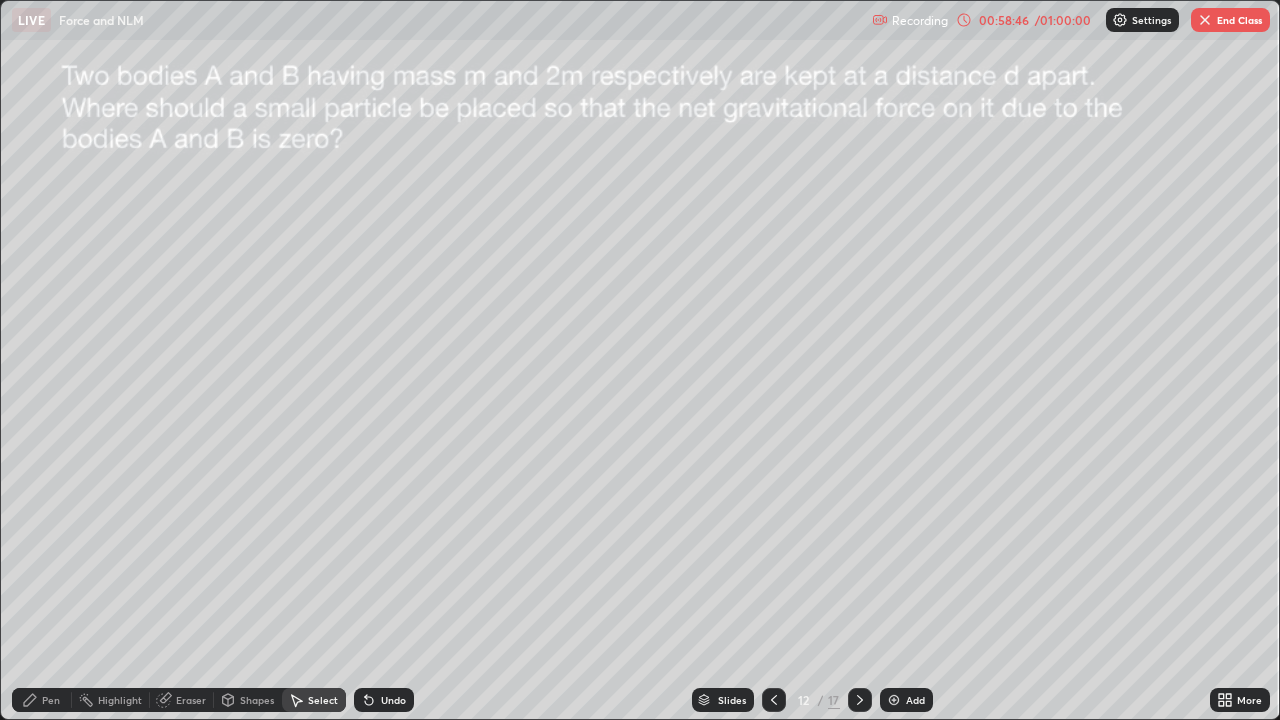 click on "End Class" at bounding box center [1230, 20] 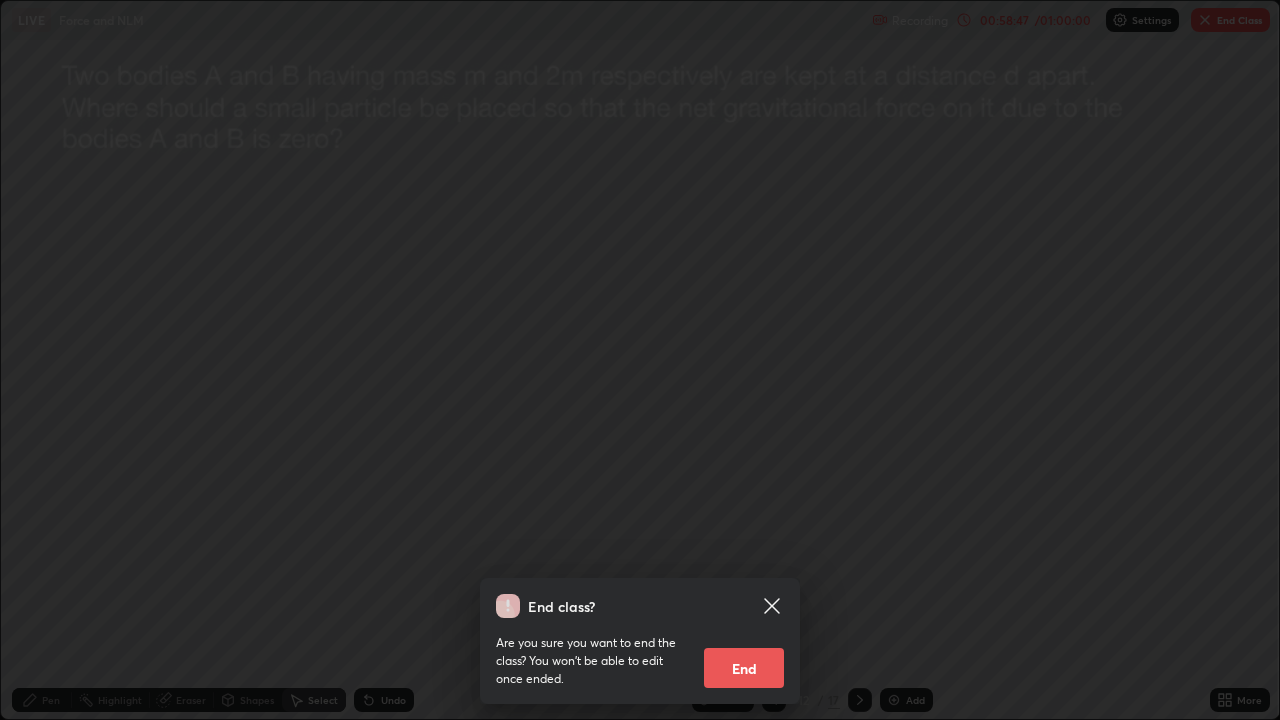 click on "End" at bounding box center [744, 668] 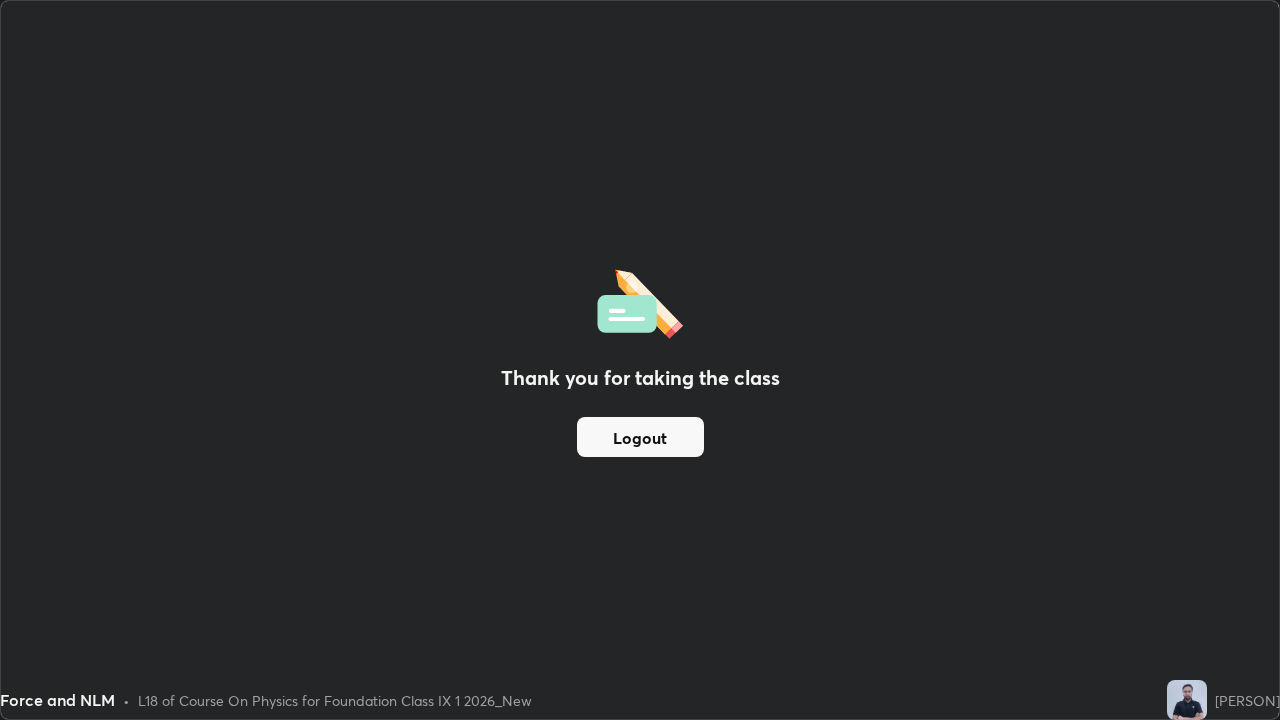 click on "Logout" at bounding box center (640, 437) 